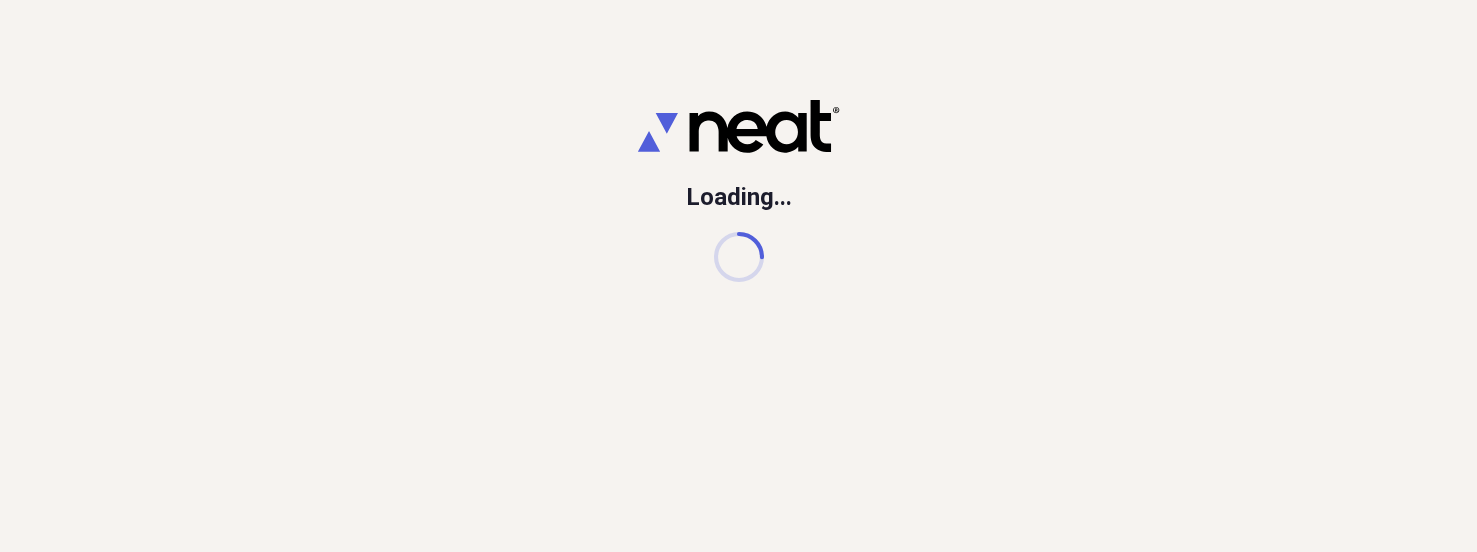 scroll, scrollTop: 0, scrollLeft: 0, axis: both 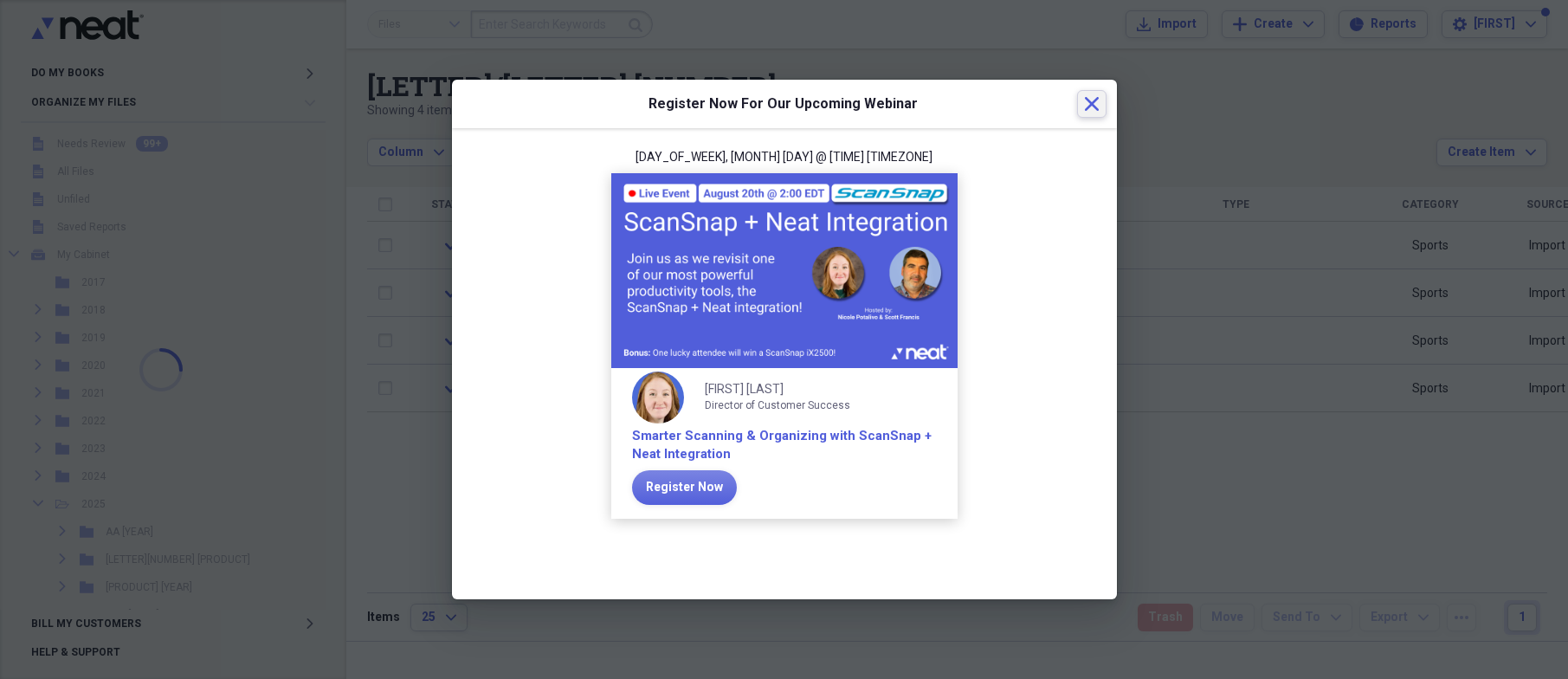 click on "Close" 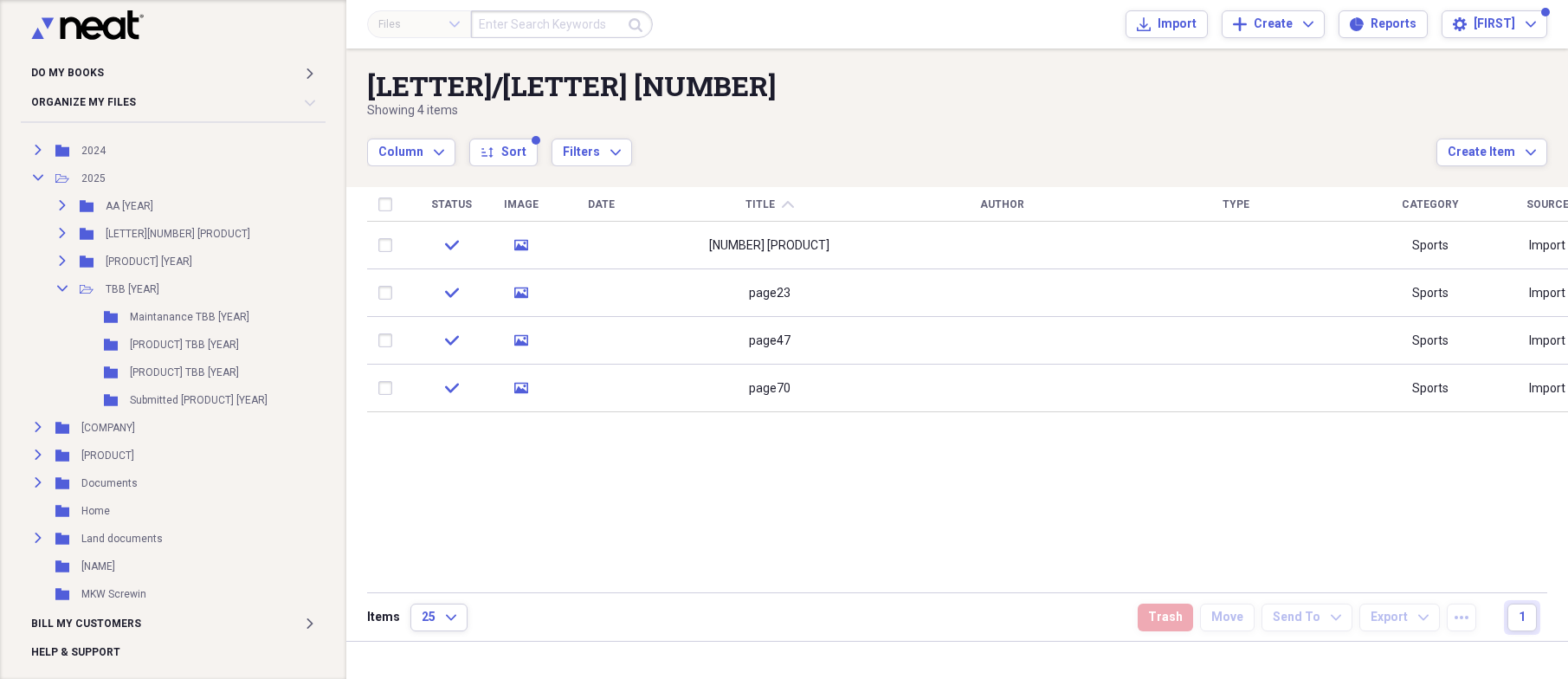 scroll, scrollTop: 311, scrollLeft: 0, axis: vertical 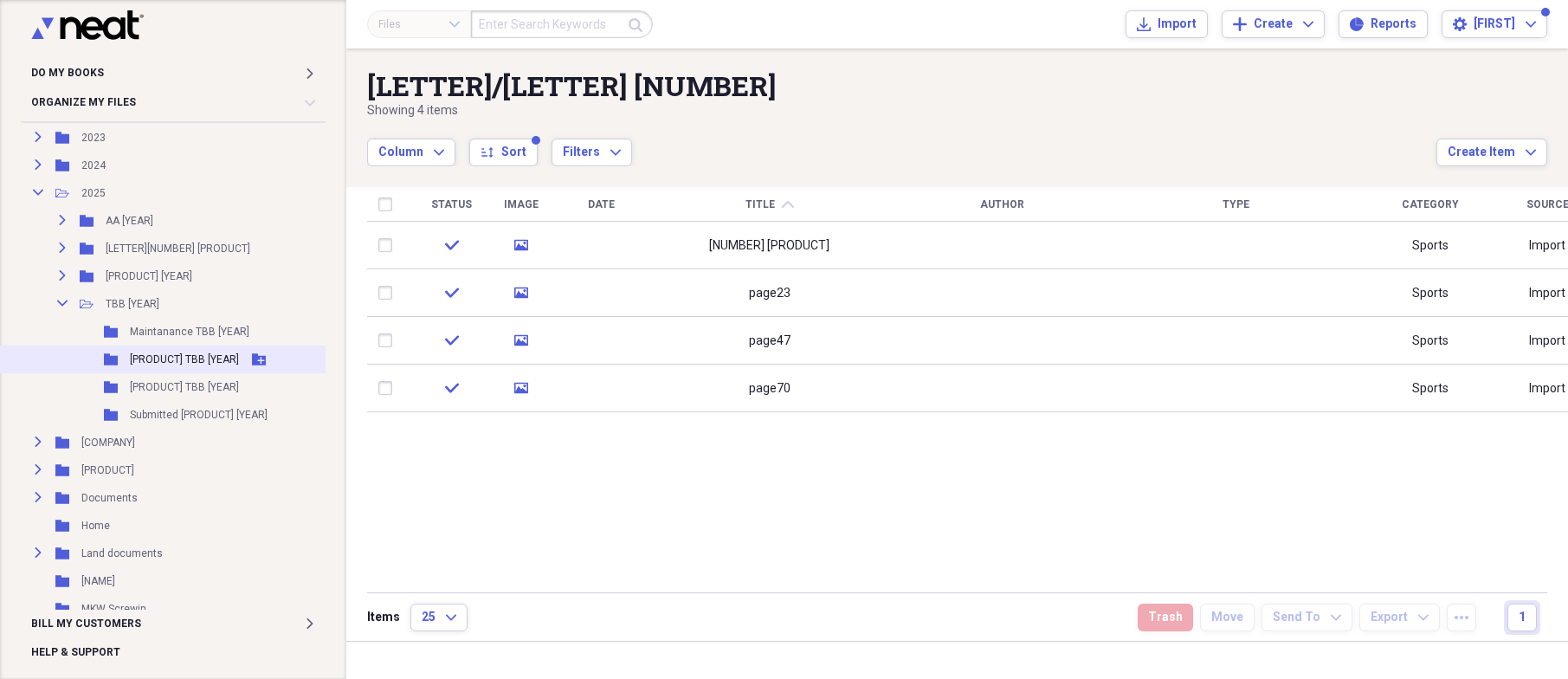 click on "[PRODUCT] TBB [YEAR]" at bounding box center (184, 359) 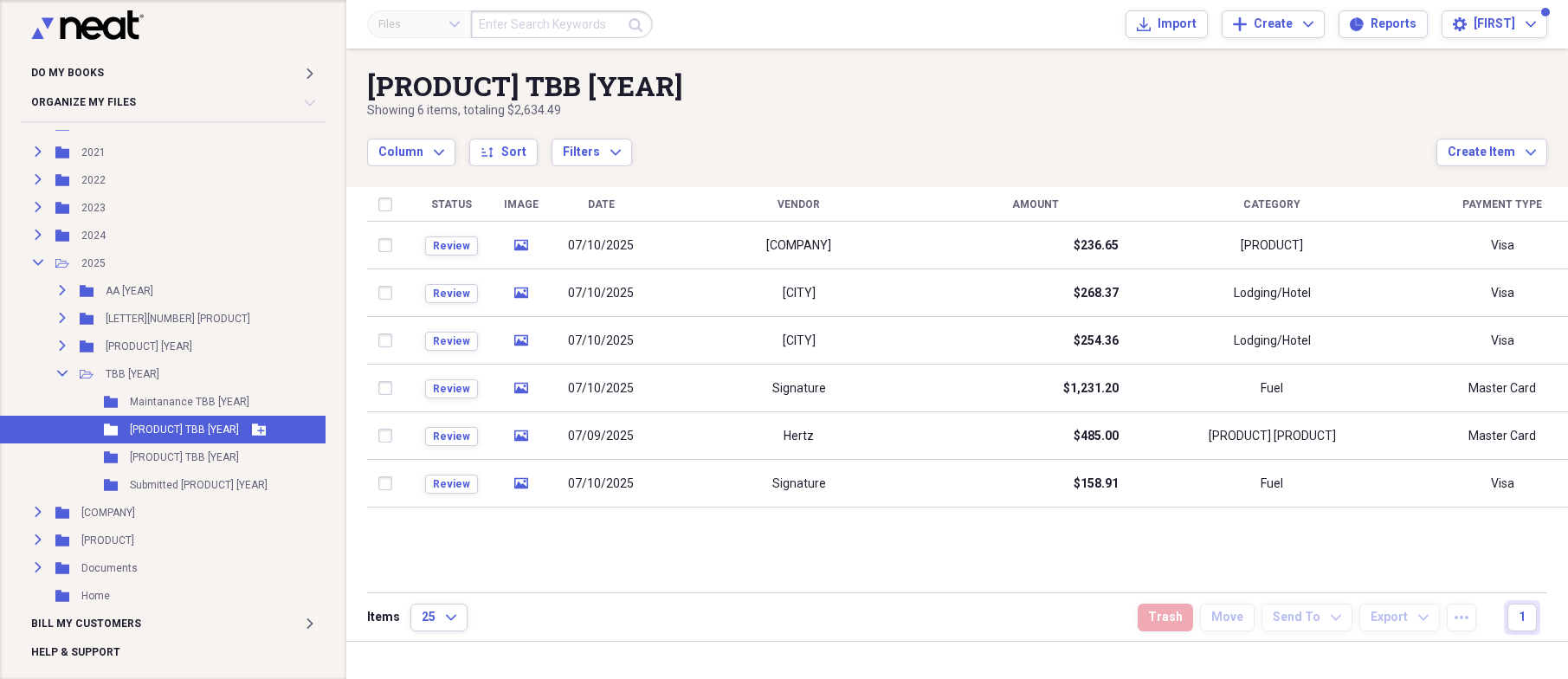 scroll, scrollTop: 206, scrollLeft: 0, axis: vertical 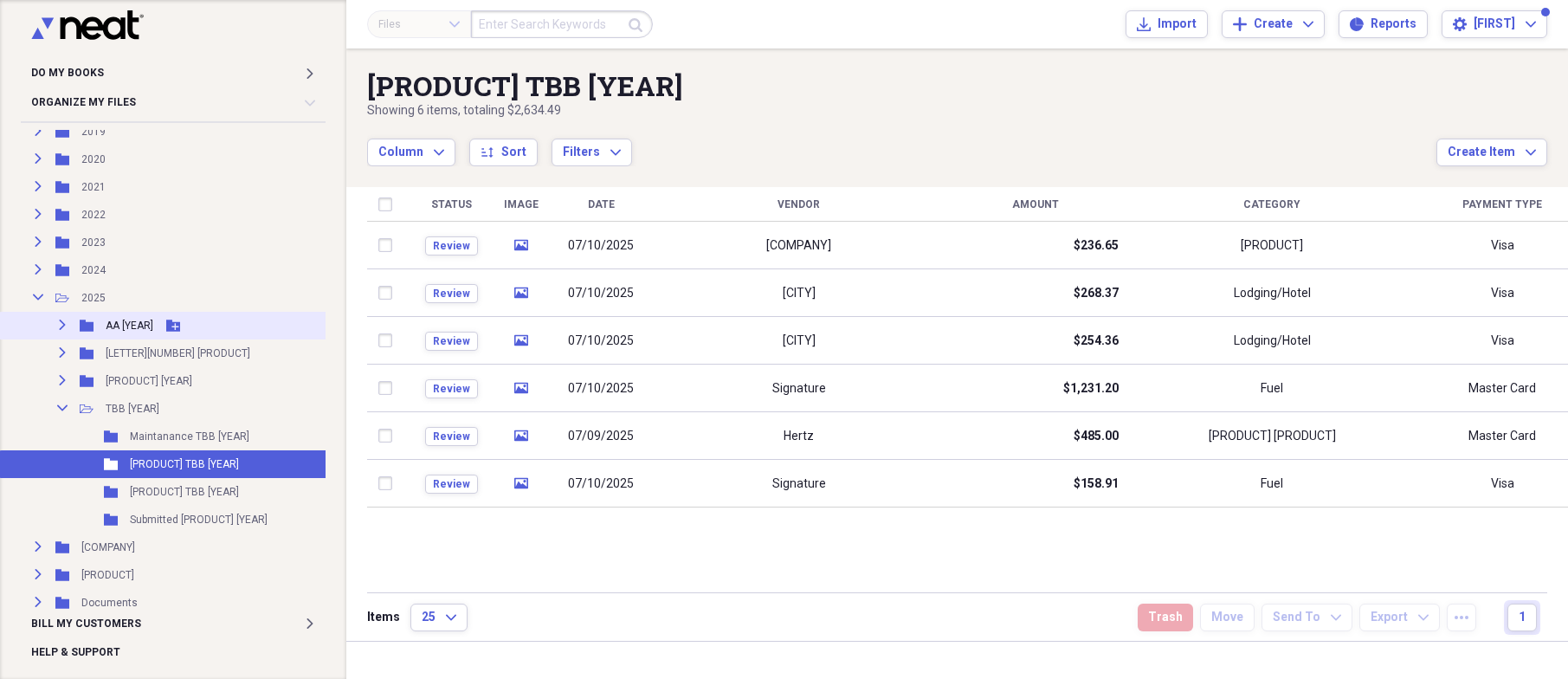 click on "Expand" 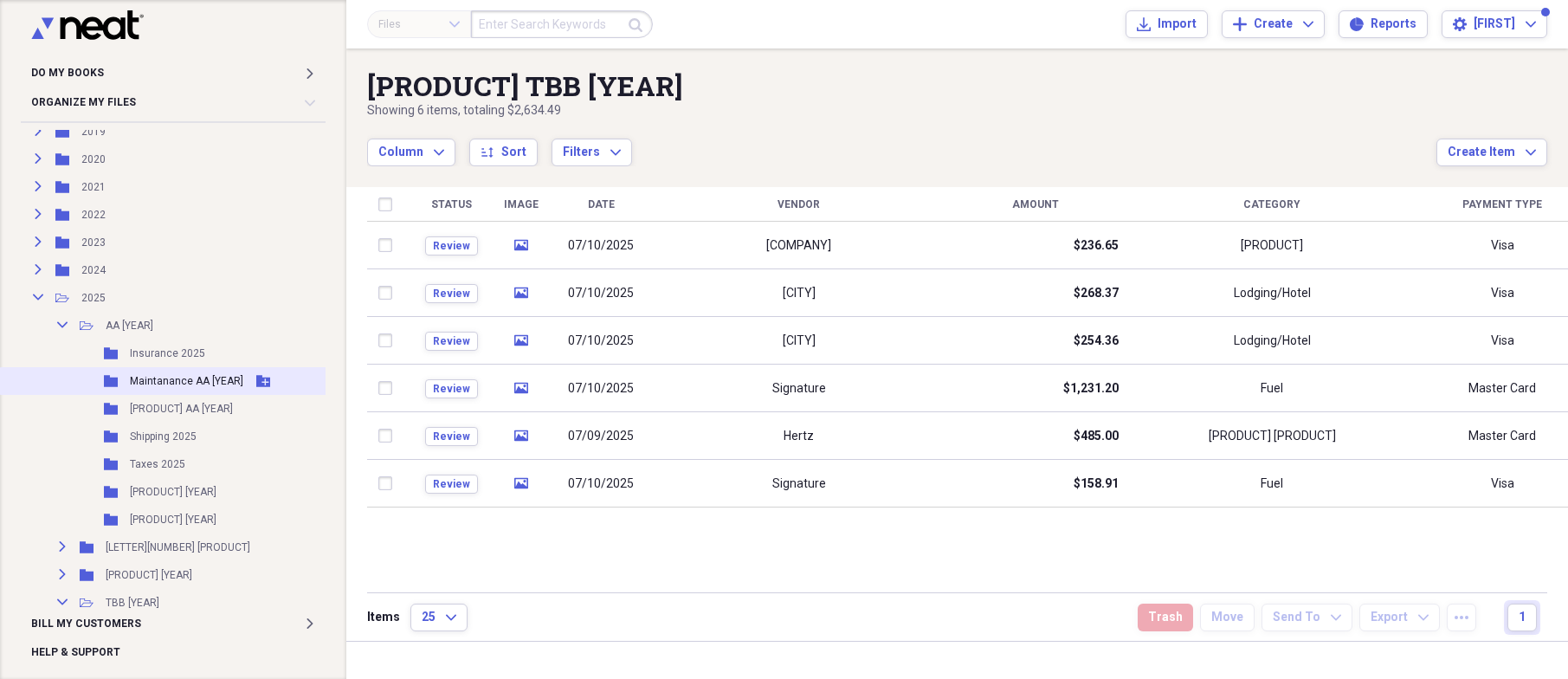 click on "Maintanance AA [YEAR]" at bounding box center (186, 381) 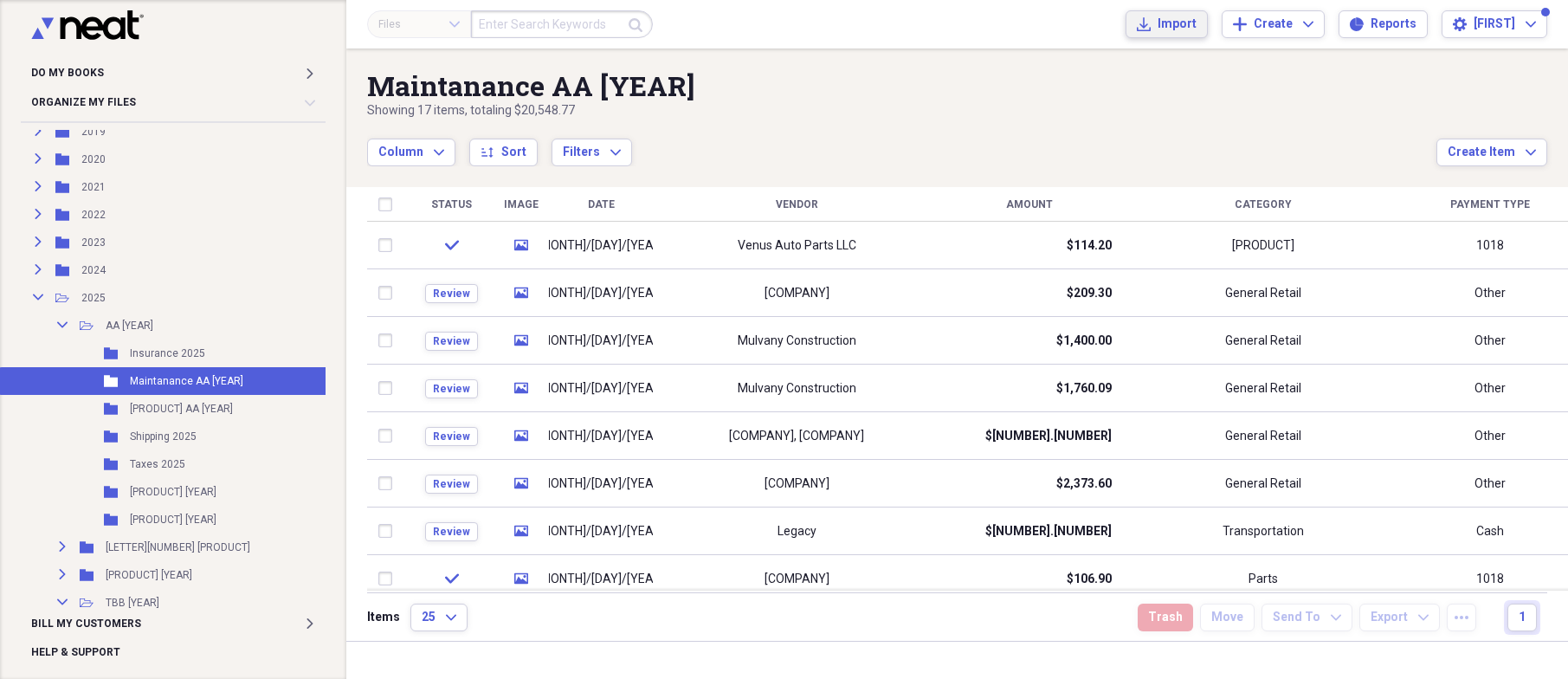 click on "Import Import" at bounding box center (1166, 24) 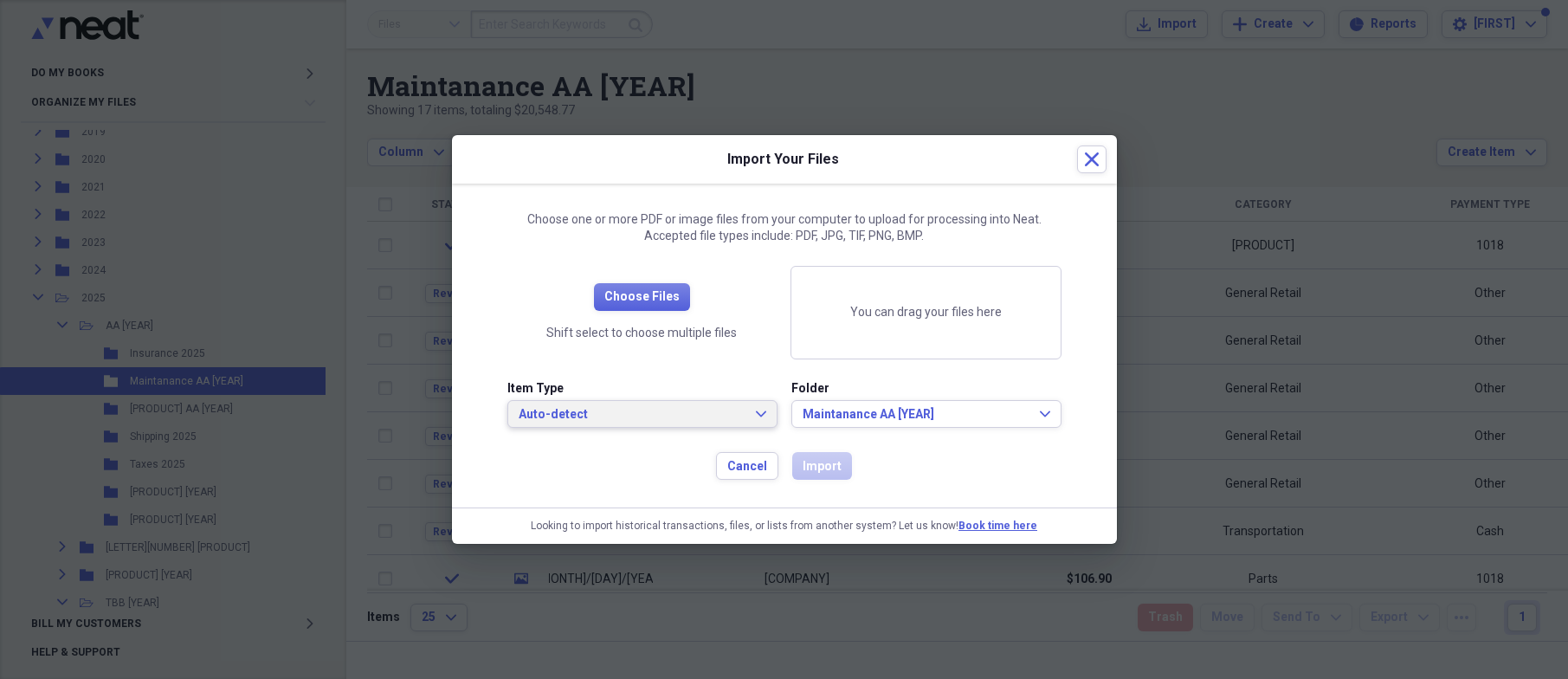click on "Auto-detect Expand" at bounding box center [642, 414] 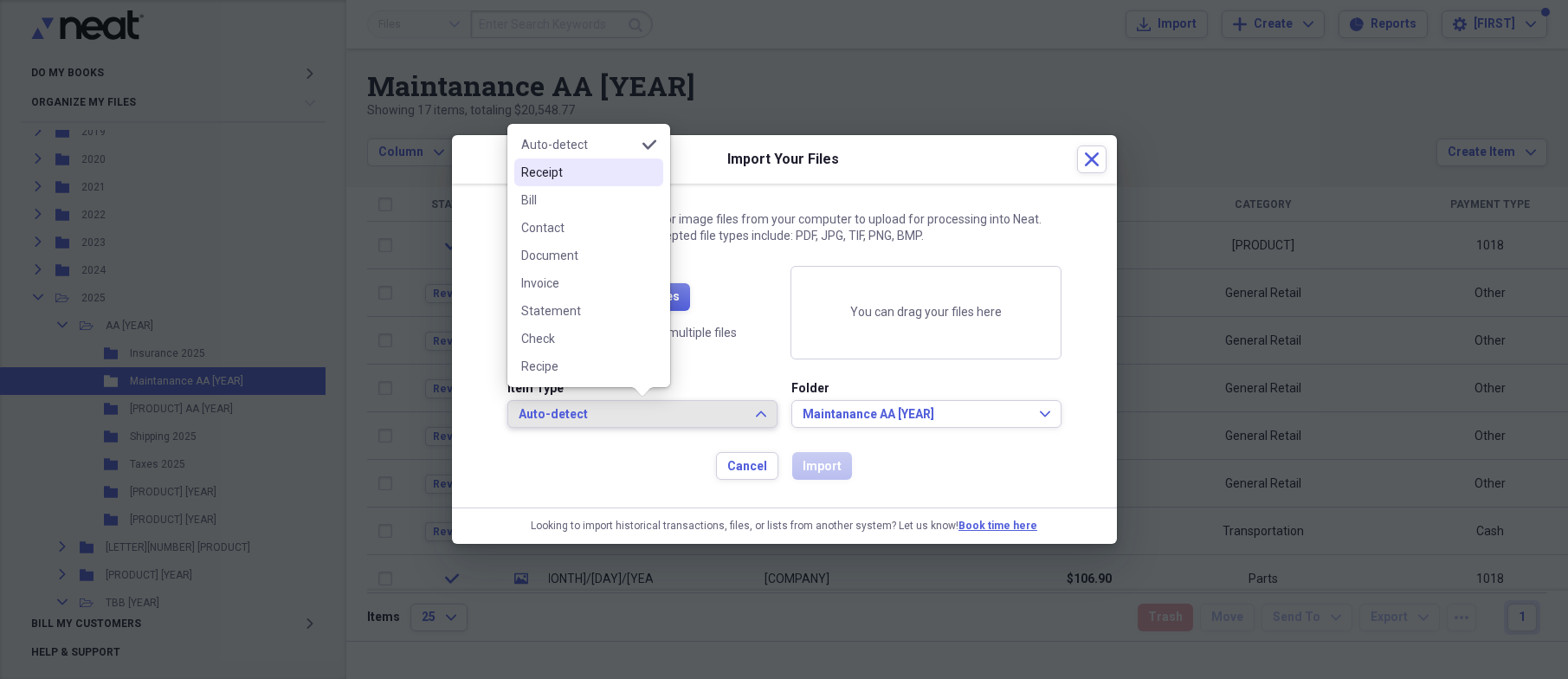 click on "Receipt" at bounding box center (578, 172) 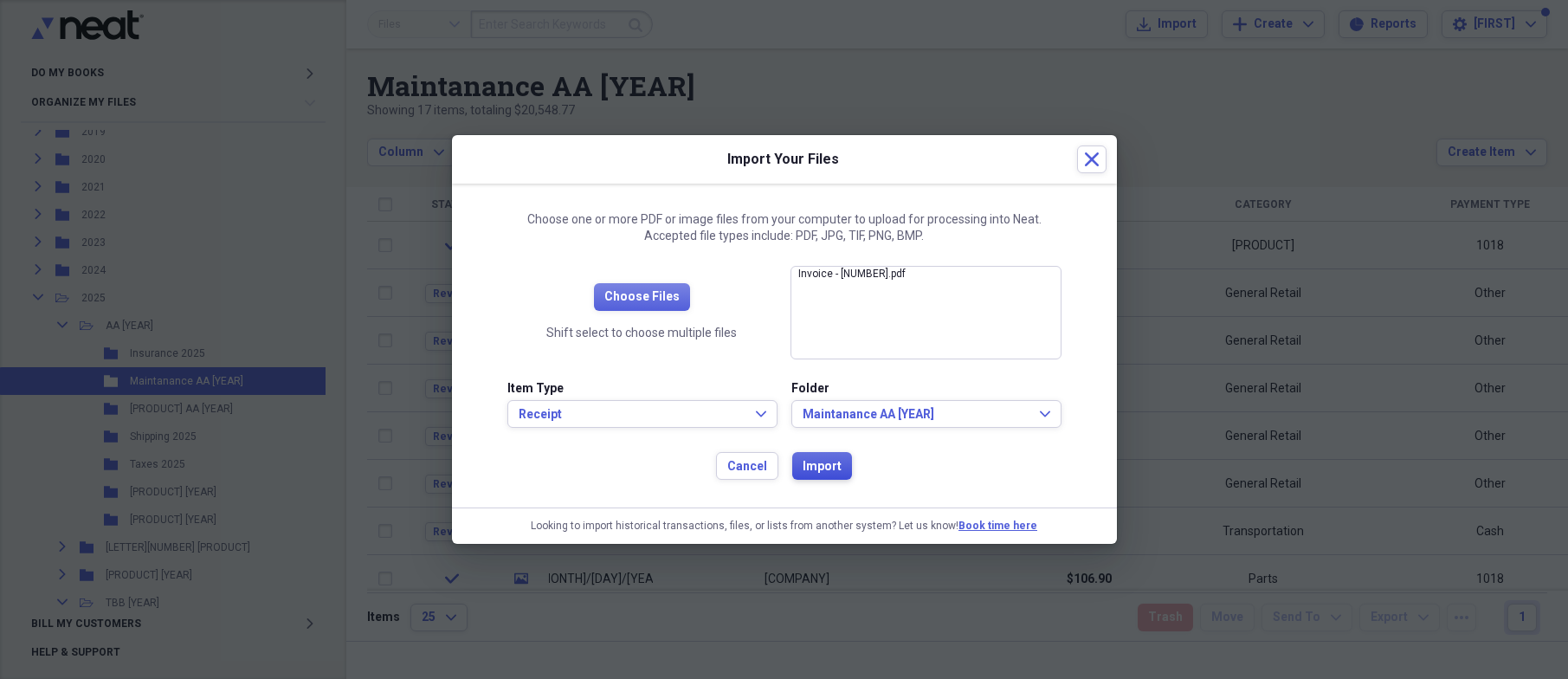 click on "Import" at bounding box center (822, 466) 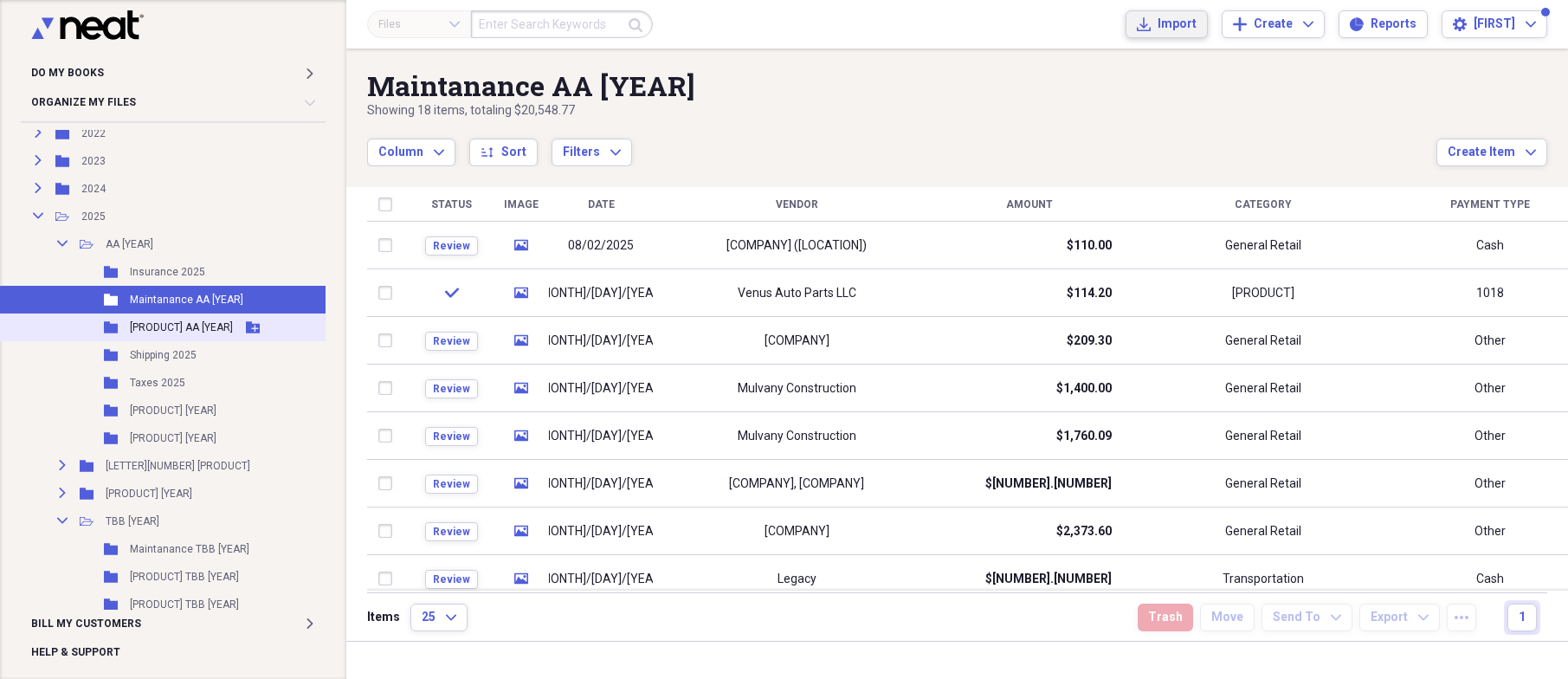 scroll, scrollTop: 295, scrollLeft: 0, axis: vertical 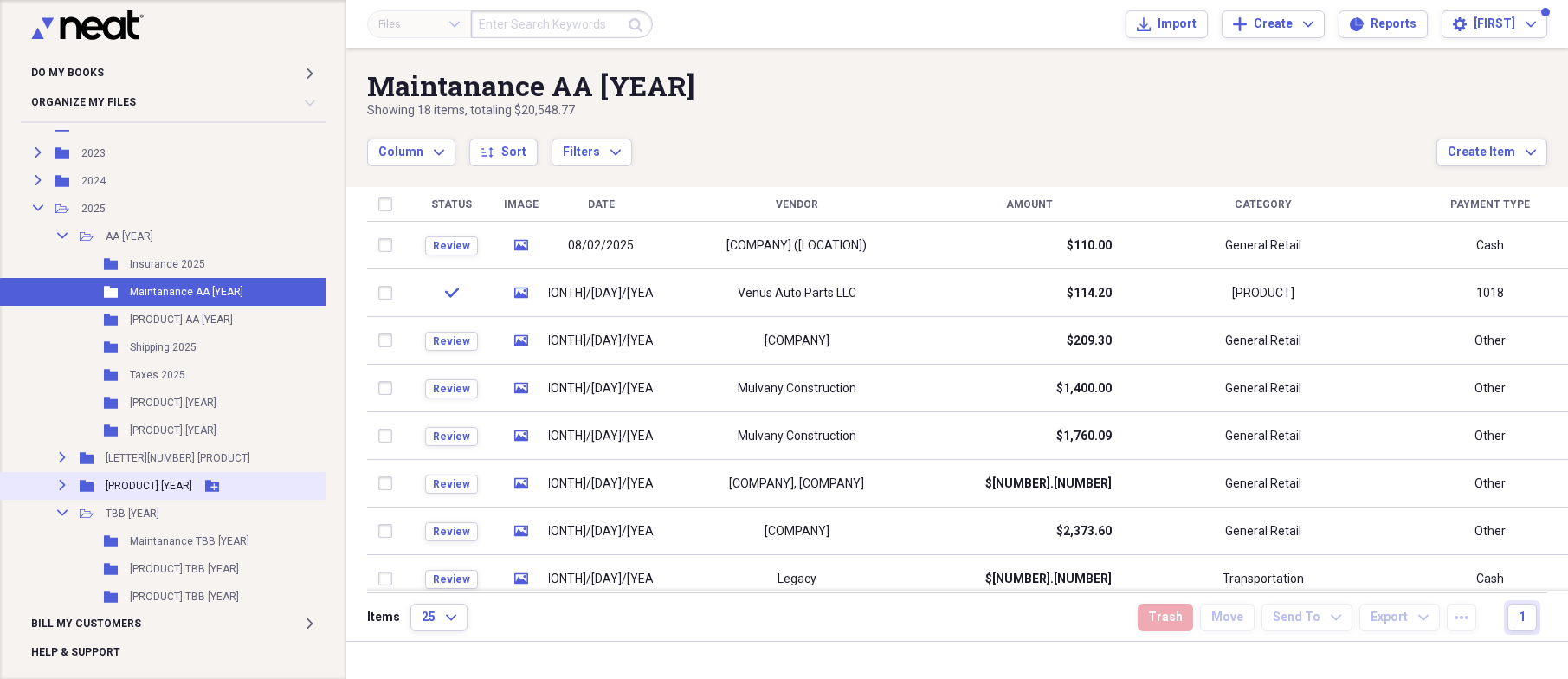 click 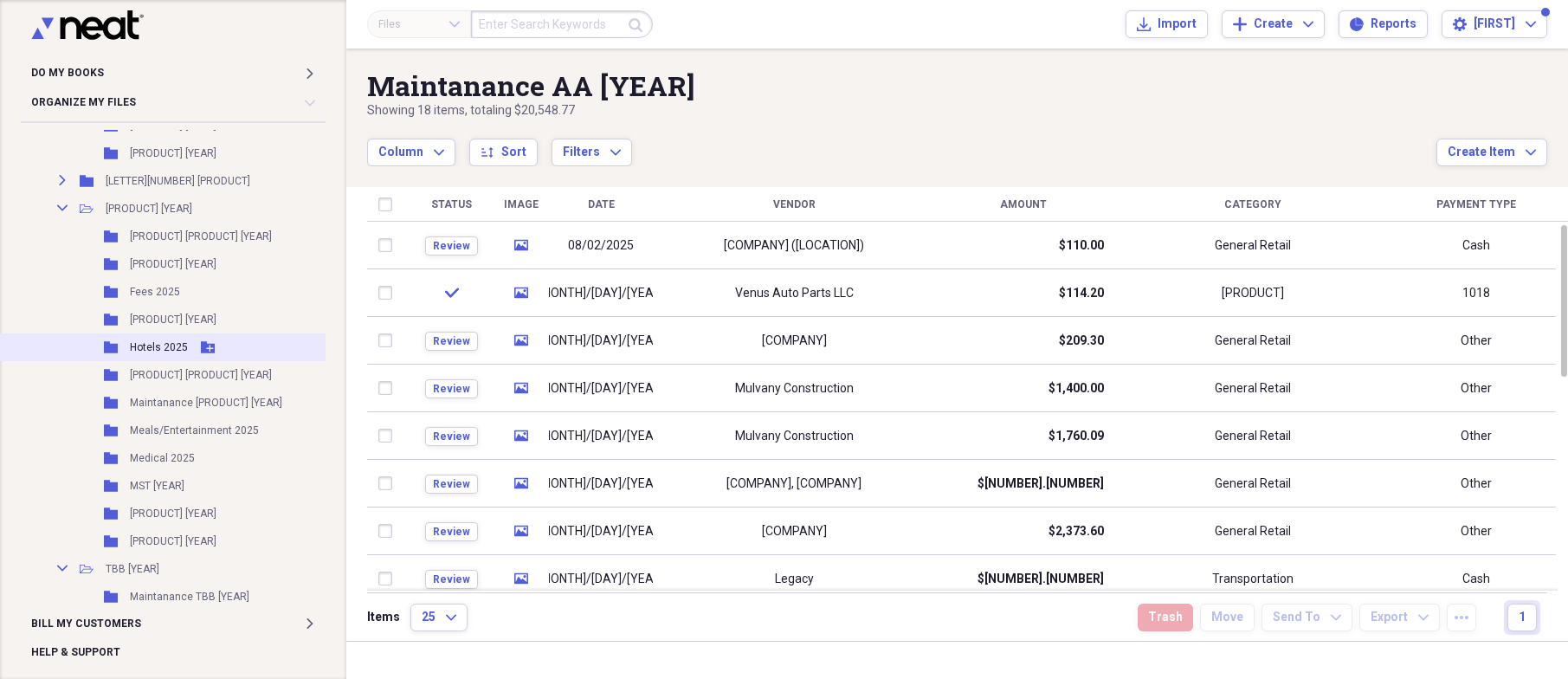 scroll, scrollTop: 592, scrollLeft: 0, axis: vertical 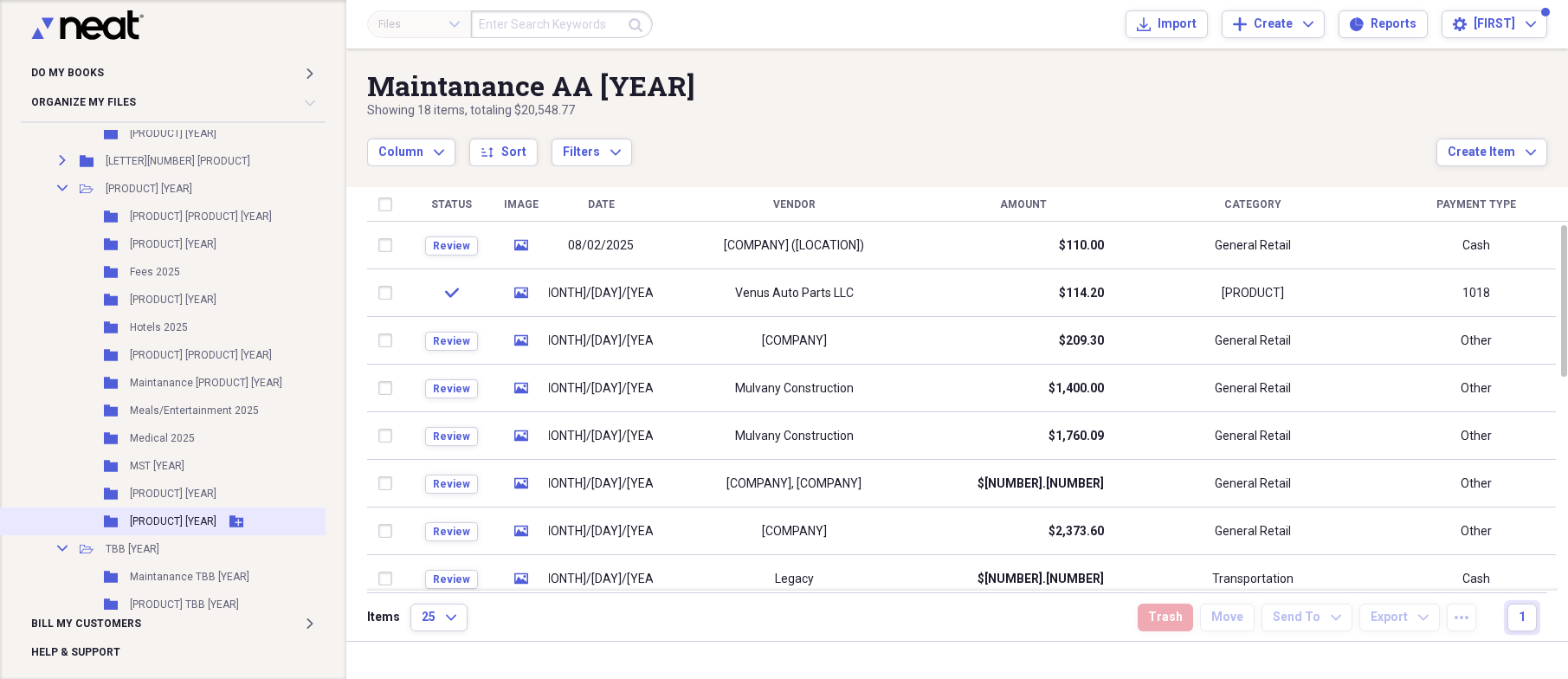 click on "[PRODUCT] [YEAR]" at bounding box center [173, 521] 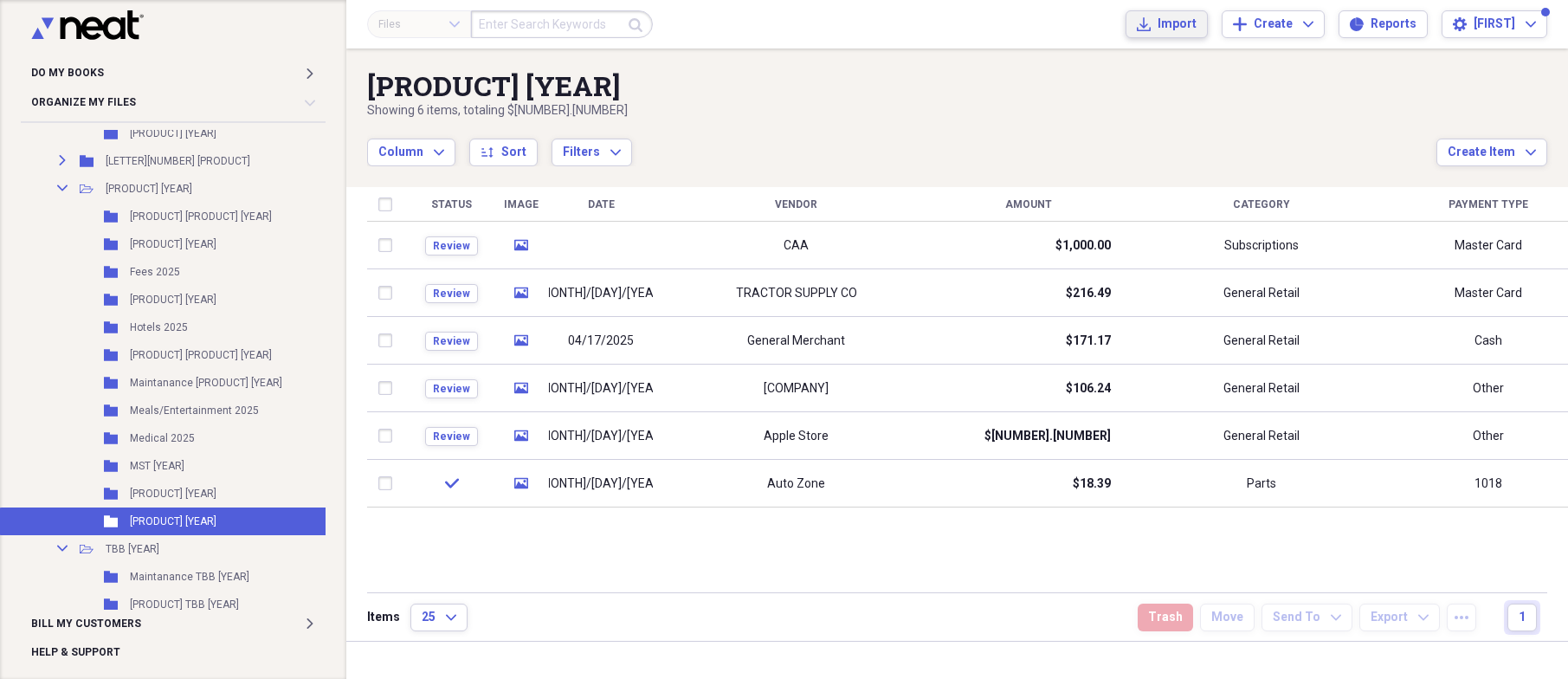 click on "Import Import" at bounding box center (1166, 24) 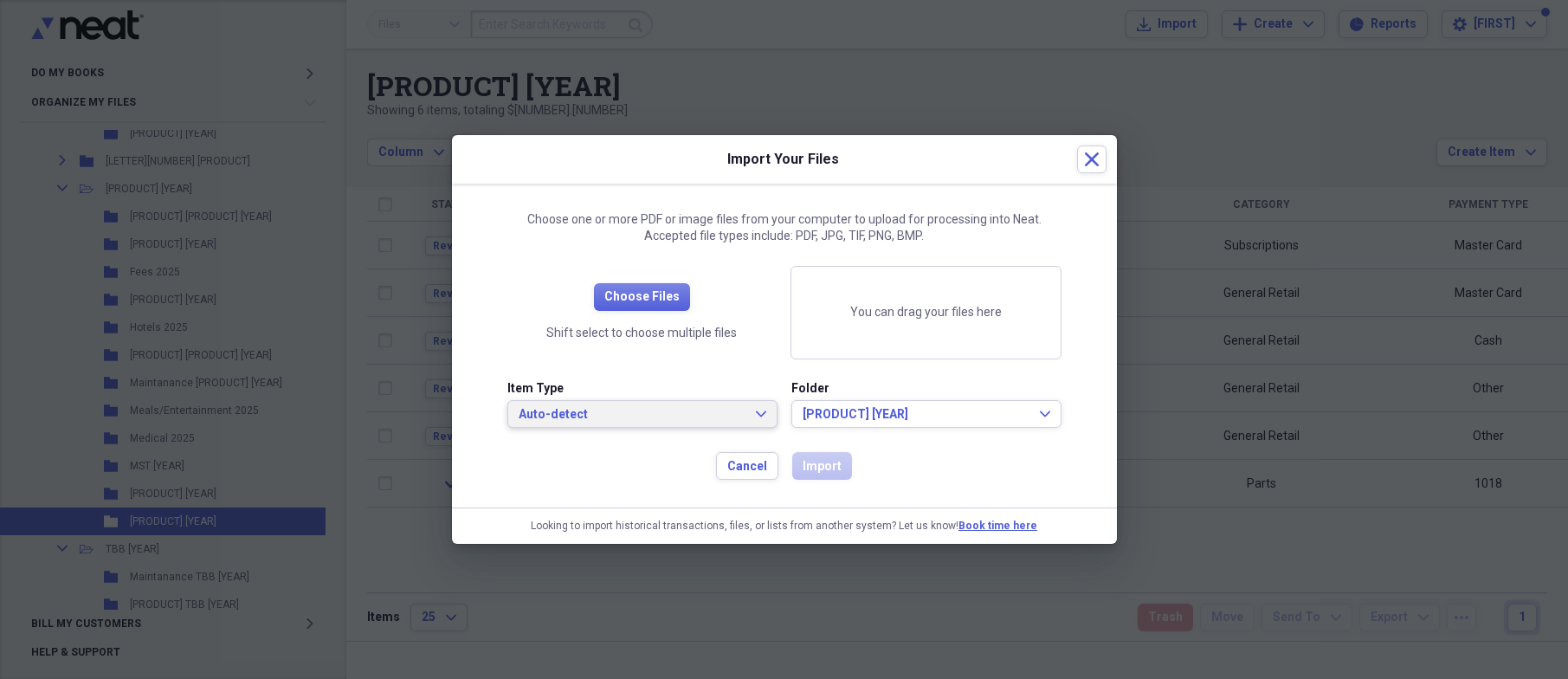 click on "Auto-detect" at bounding box center (632, 415) 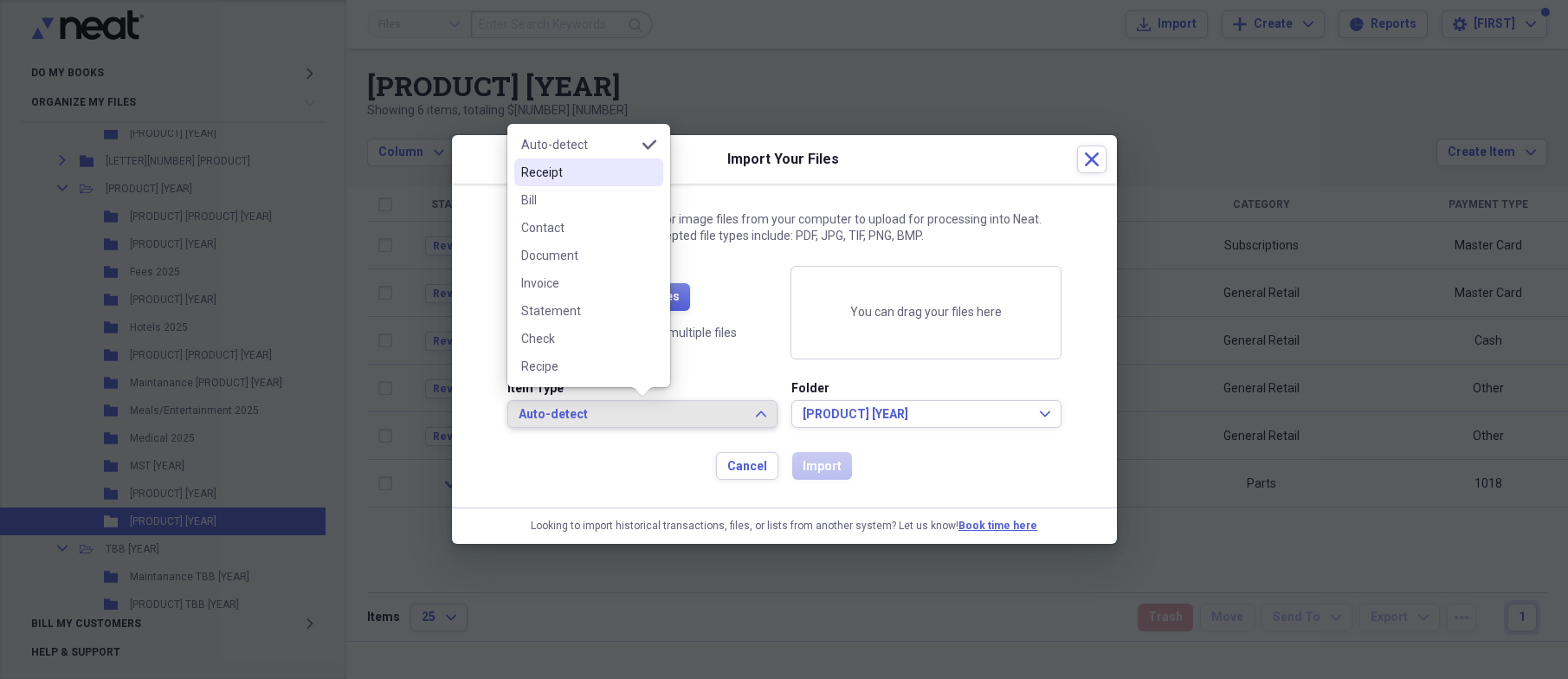 click on "Receipt" at bounding box center (589, 172) 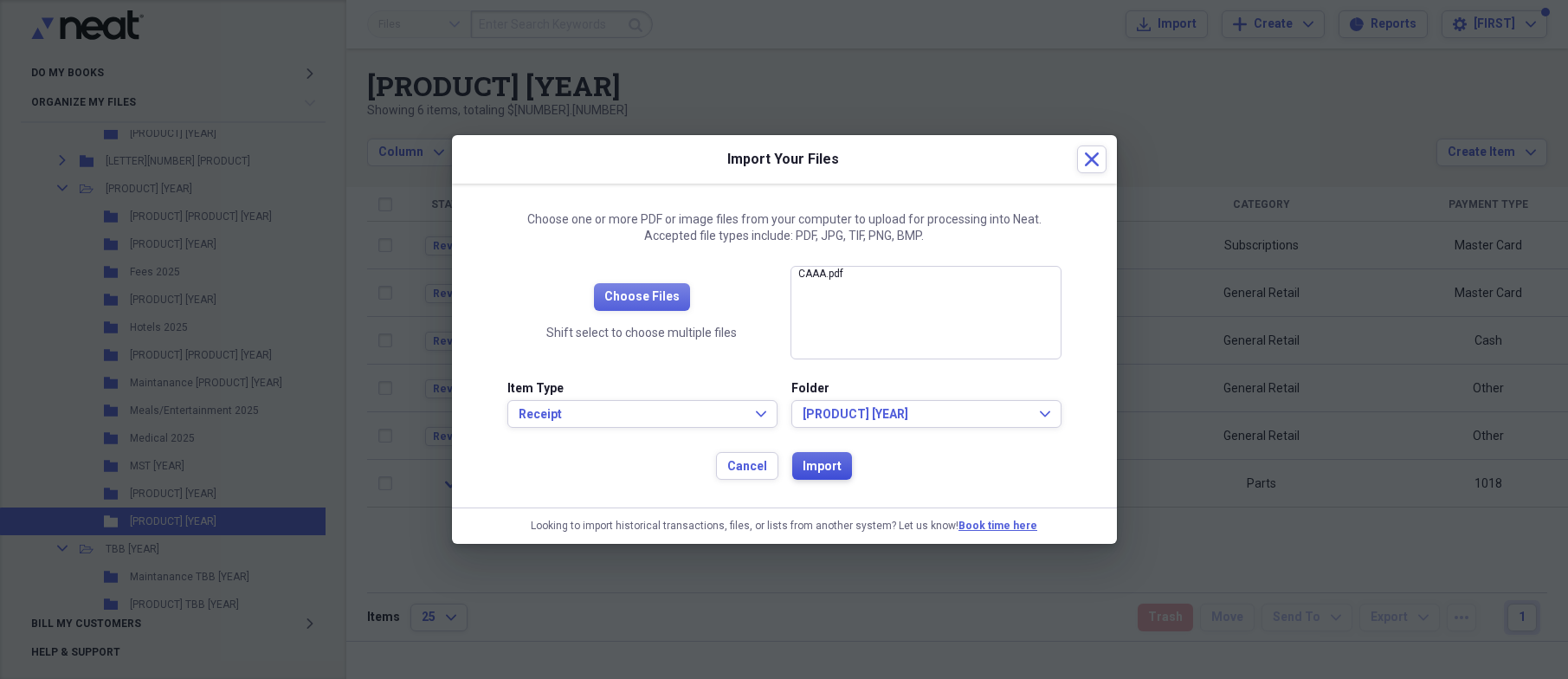 click on "Import" at bounding box center (822, 467) 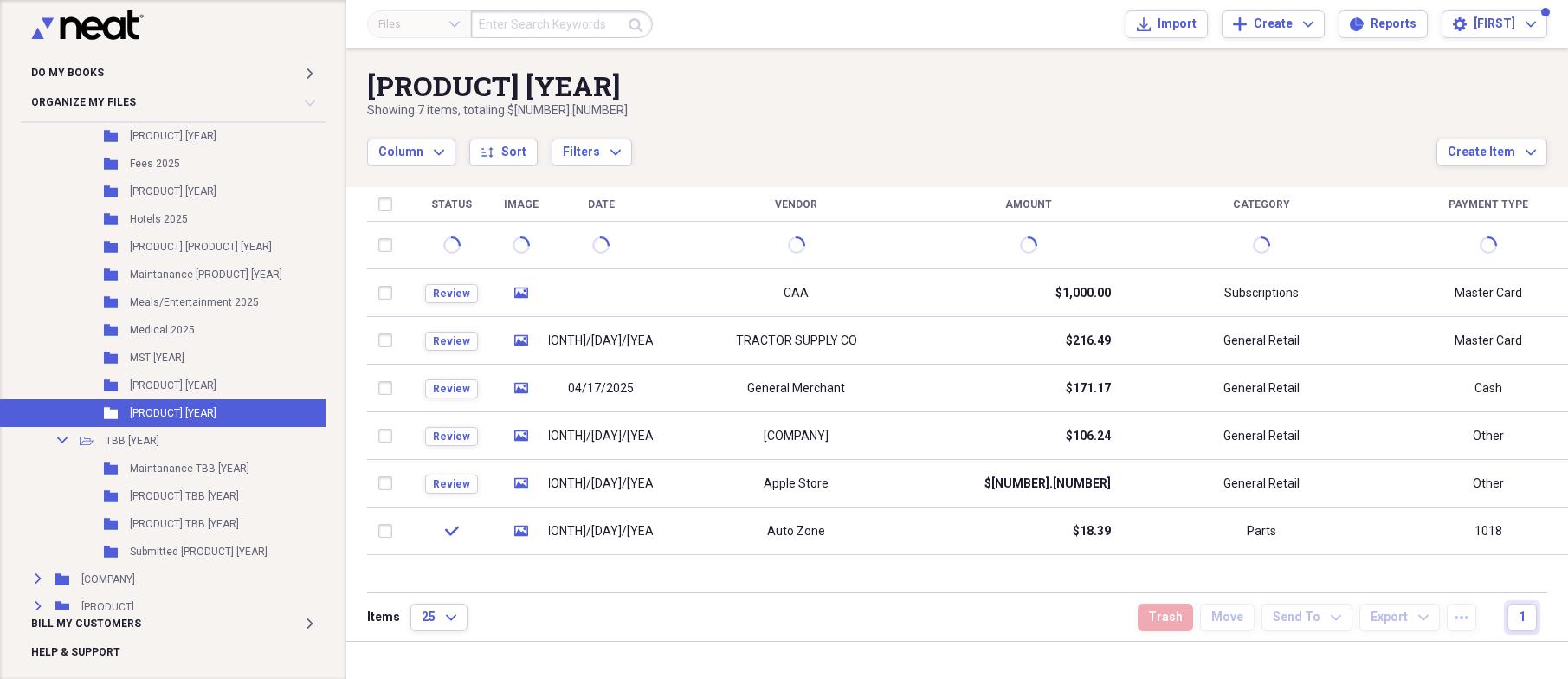 scroll, scrollTop: 766, scrollLeft: 0, axis: vertical 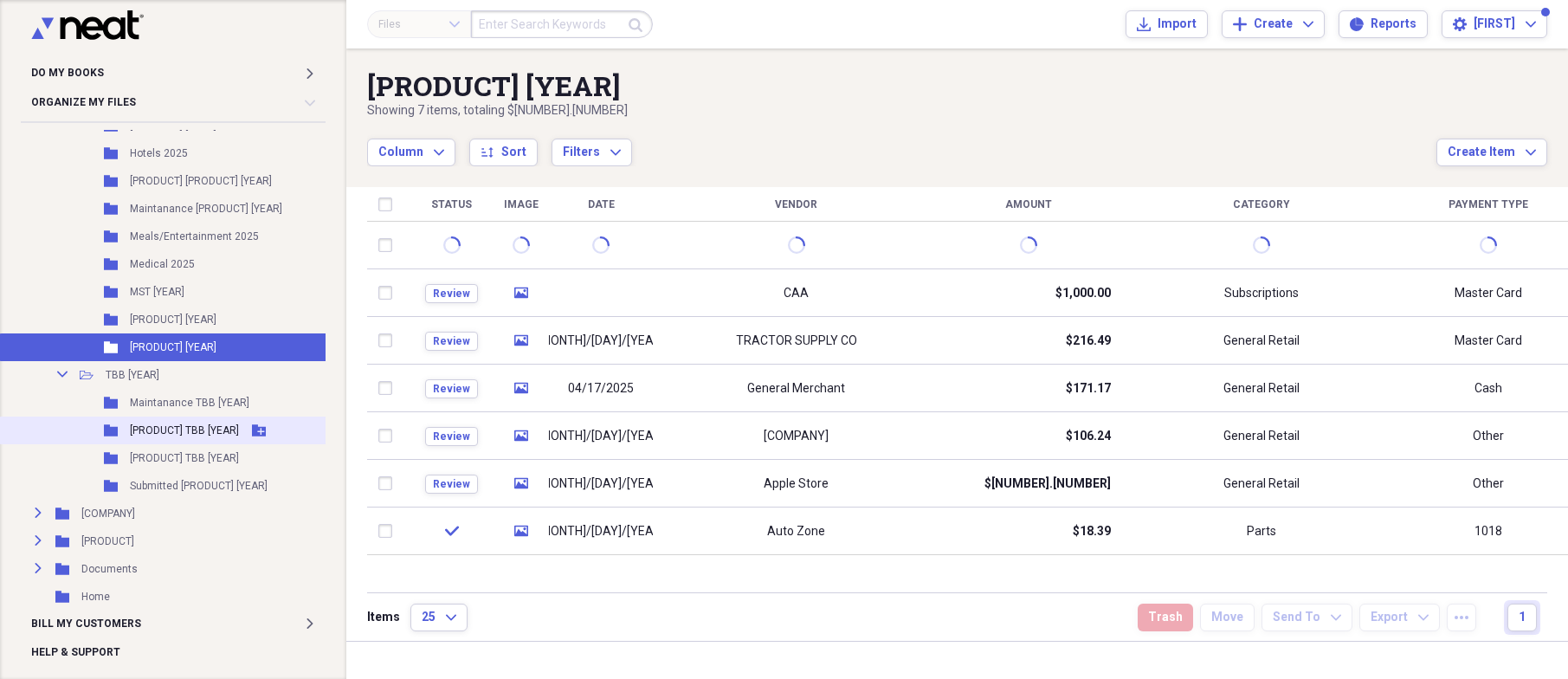 click on "Folder [PRODUCT] [PRODUCT] [YEAR] Add Folder" at bounding box center [167, 430] 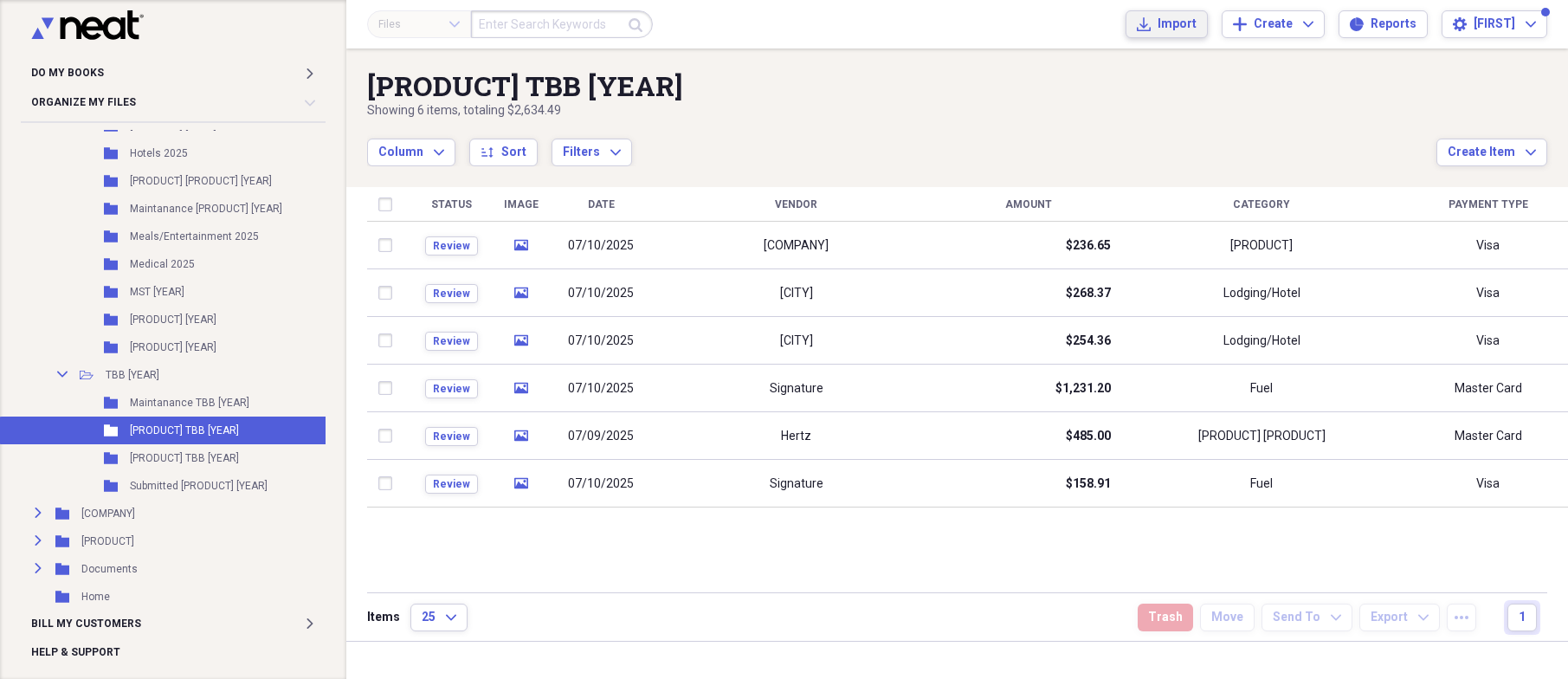 click on "Import Import" at bounding box center (1166, 24) 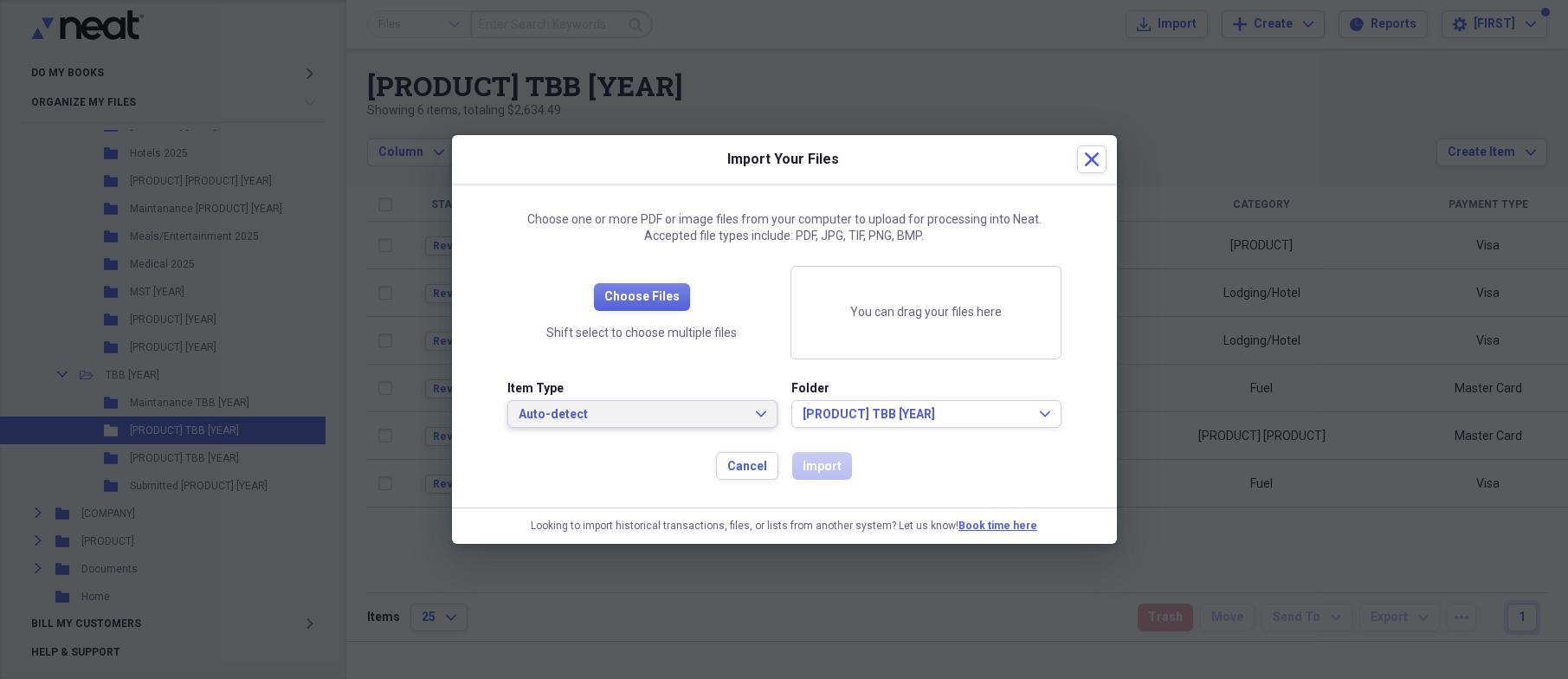 click on "Auto-detect" at bounding box center [632, 415] 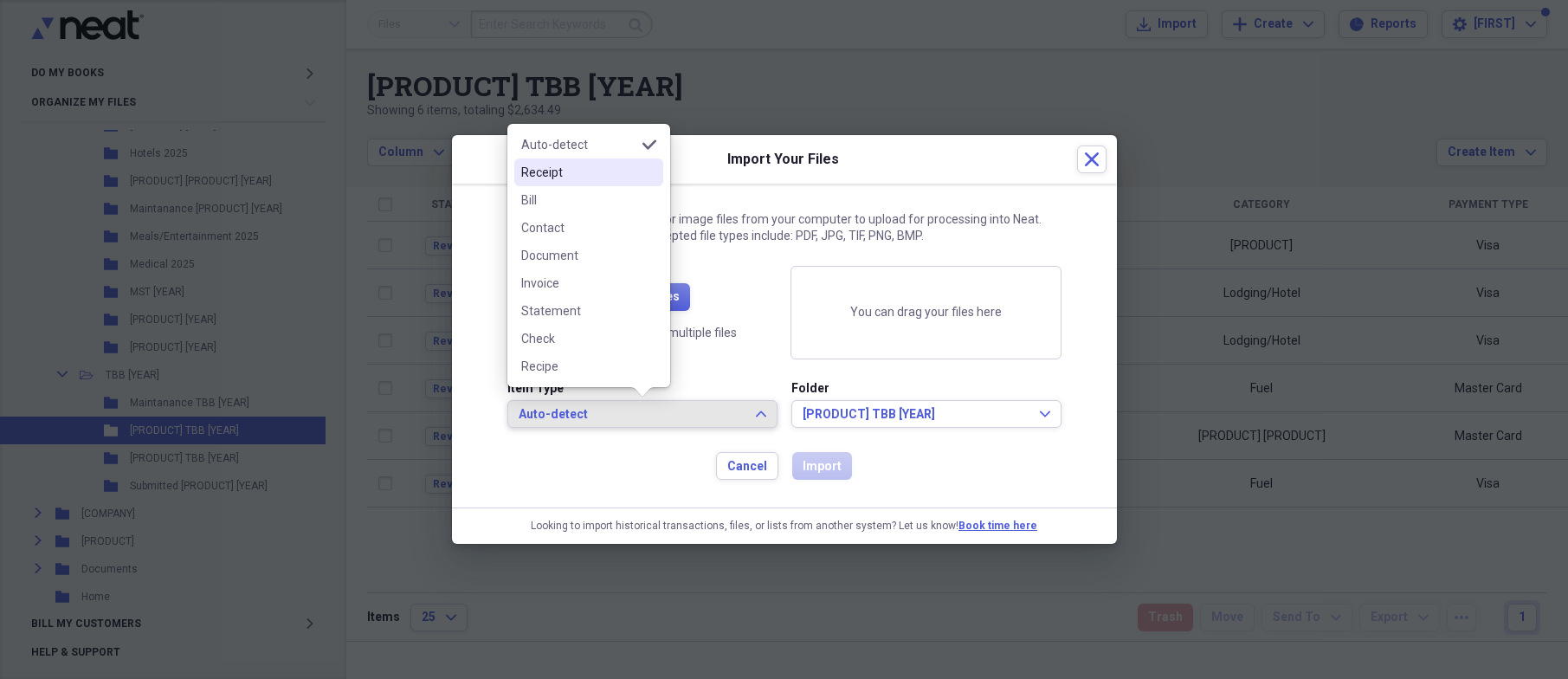 click on "Receipt" at bounding box center (578, 172) 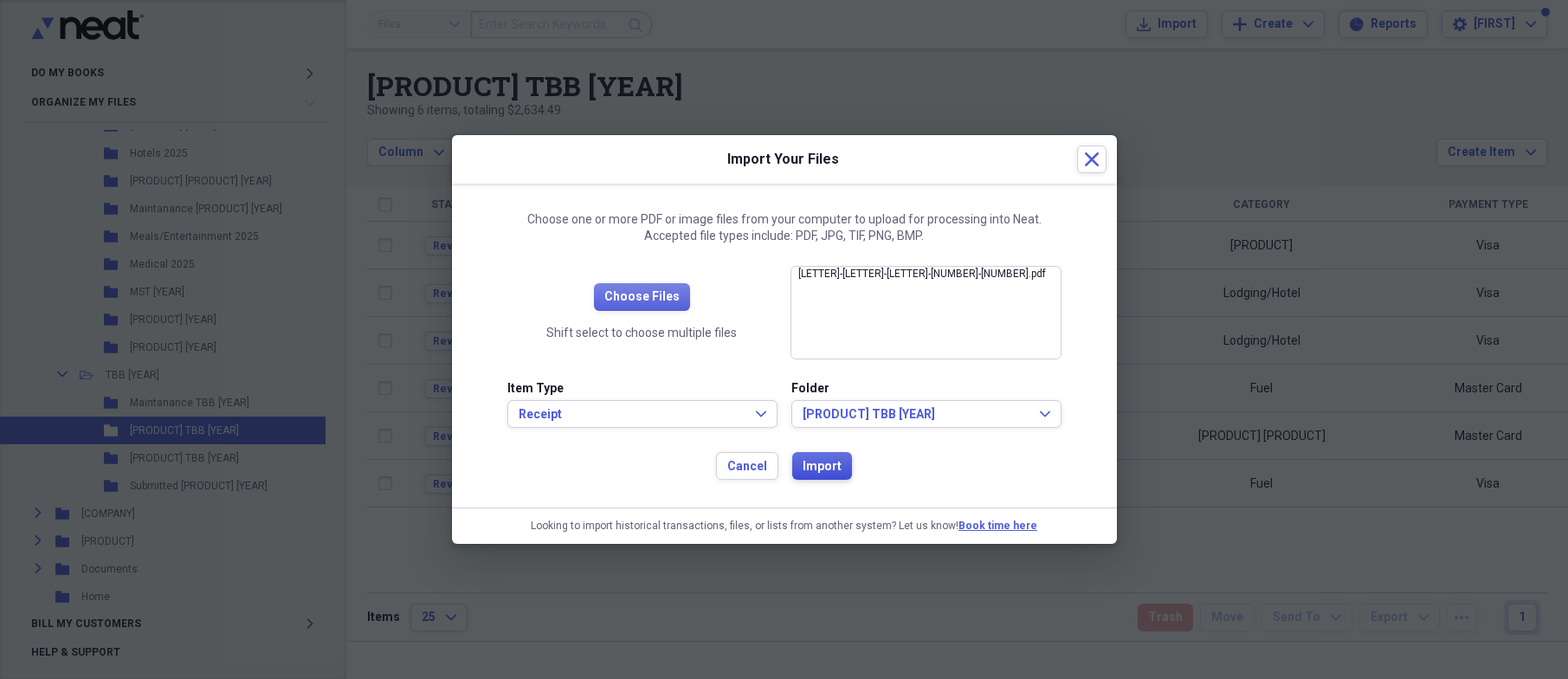 click on "Import" at bounding box center (822, 467) 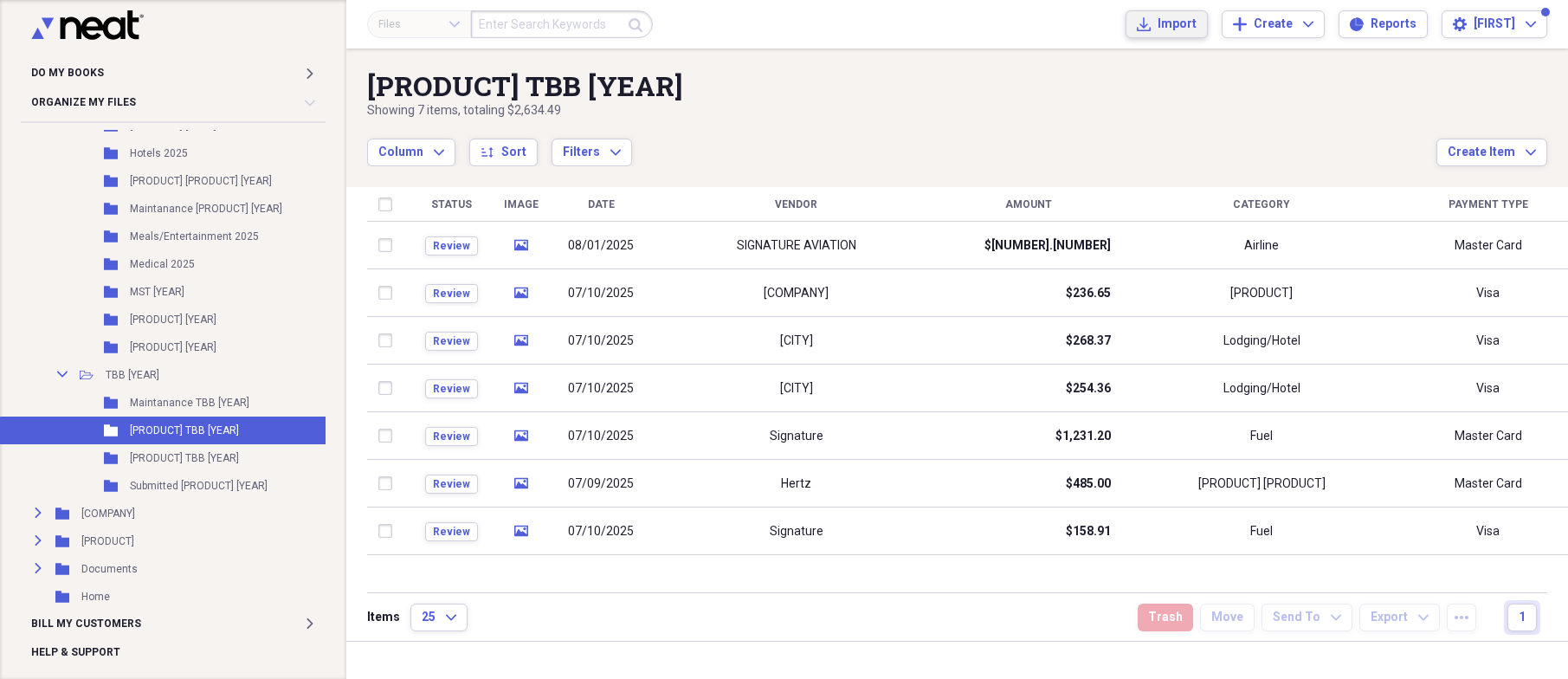 click on "Import" at bounding box center (1177, 24) 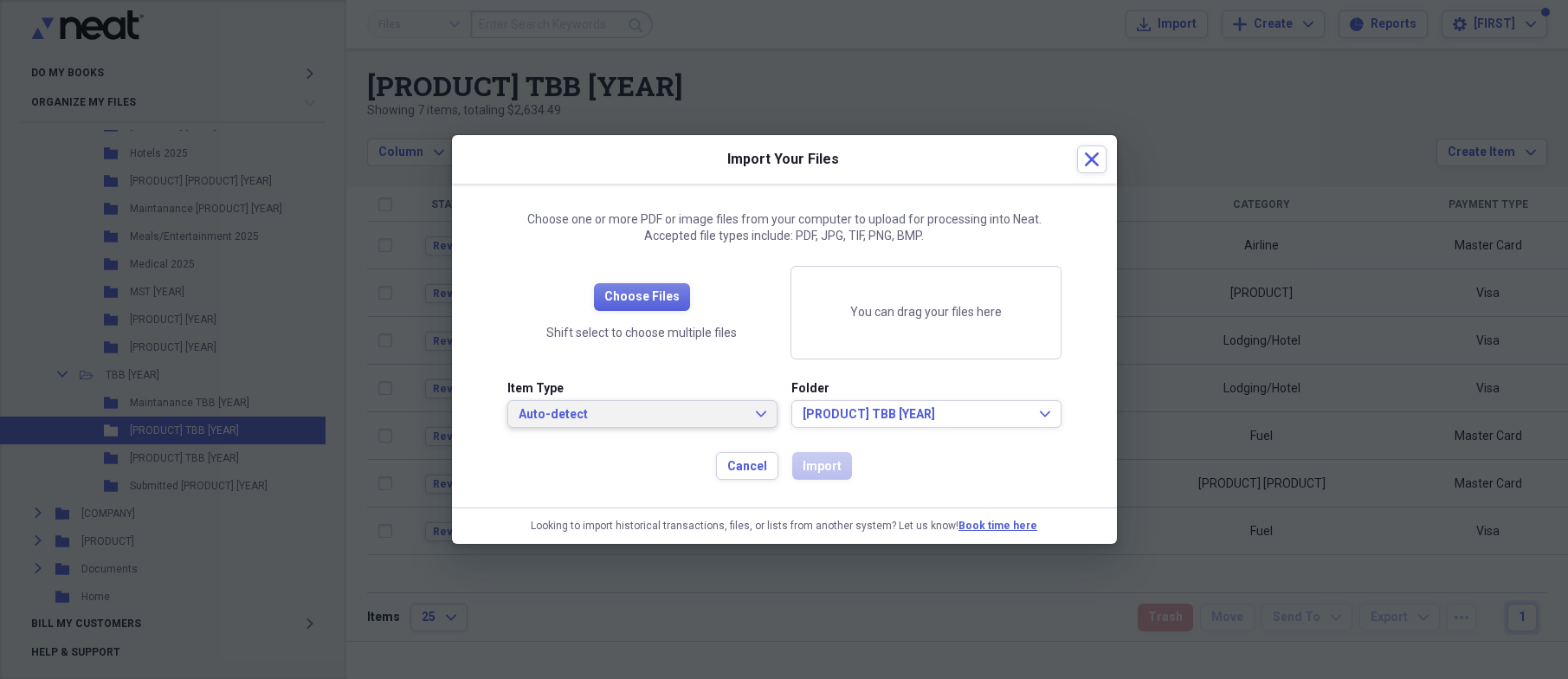 click on "Auto-detect Expand" at bounding box center [642, 415] 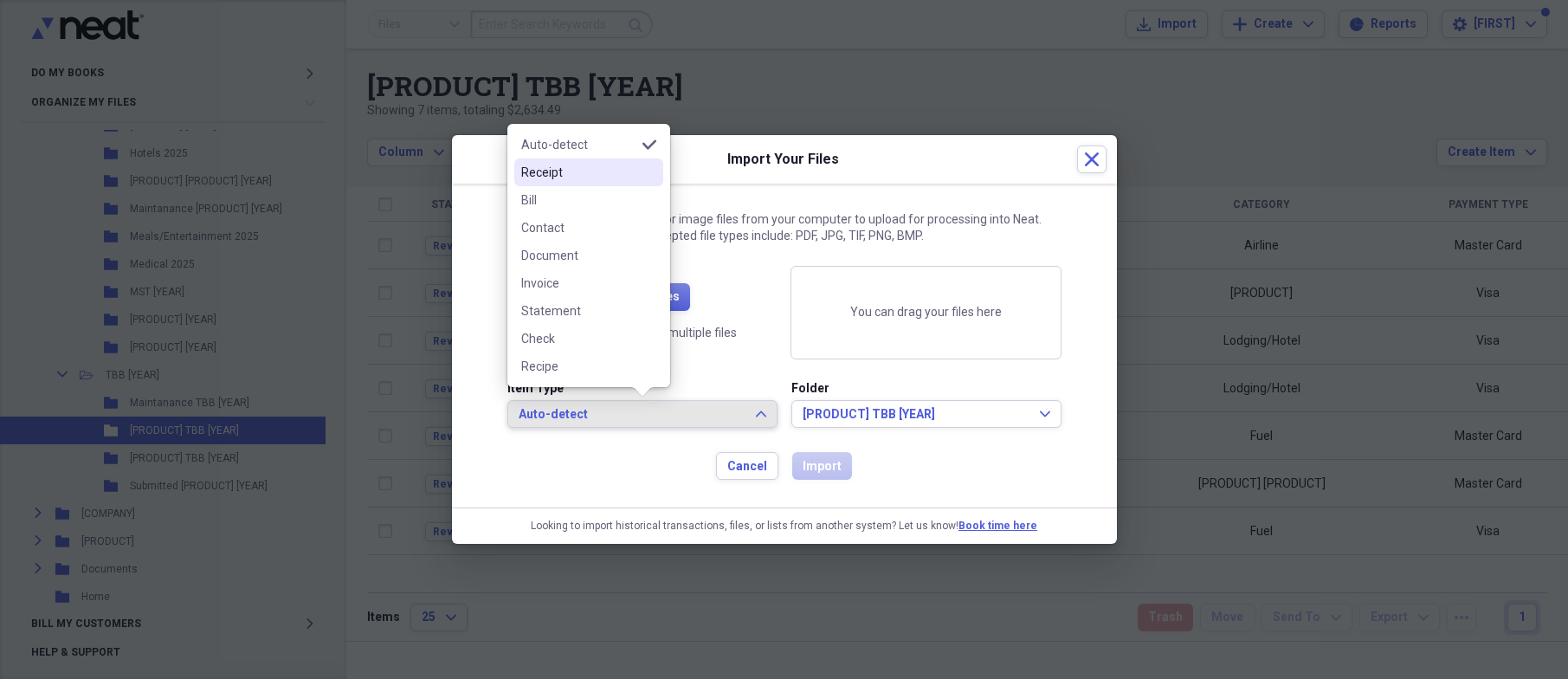 click on "Receipt" at bounding box center [578, 172] 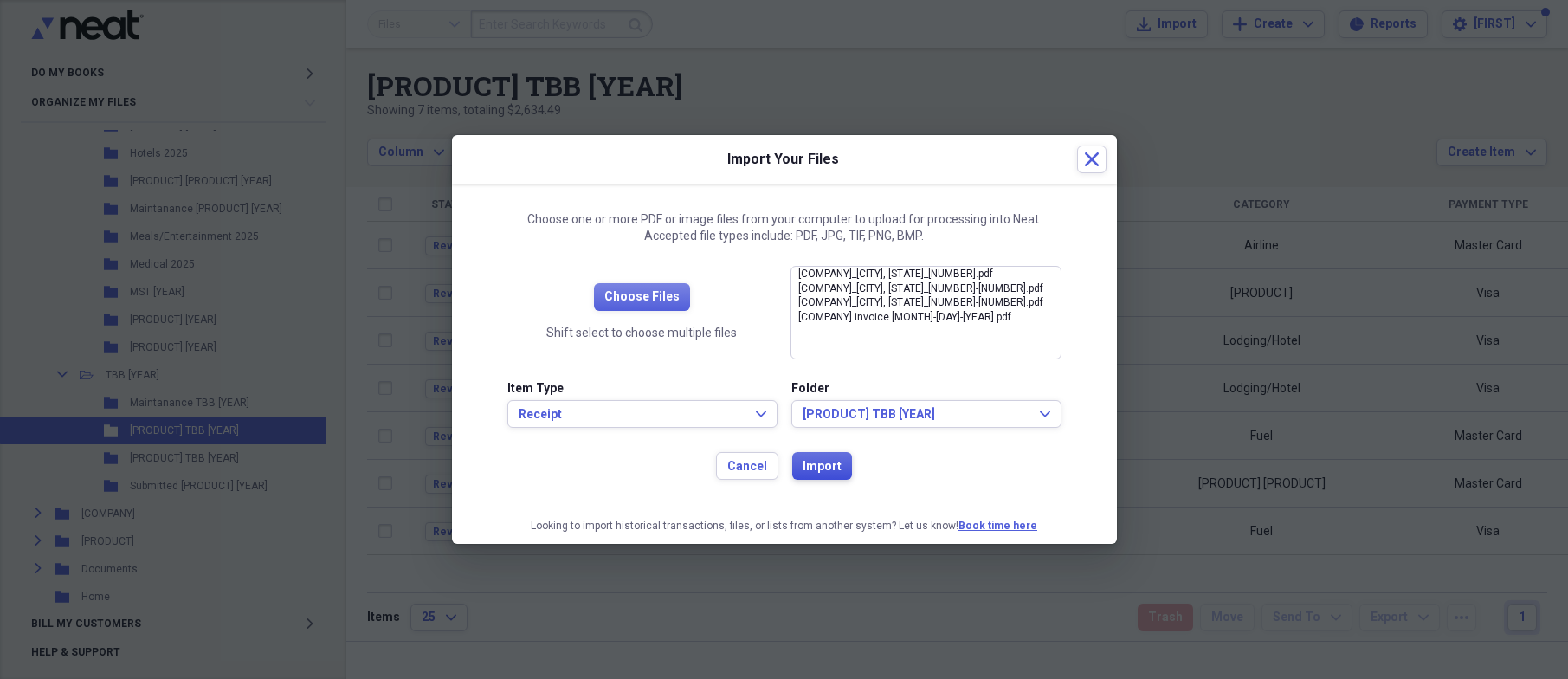 click on "Import" at bounding box center (822, 467) 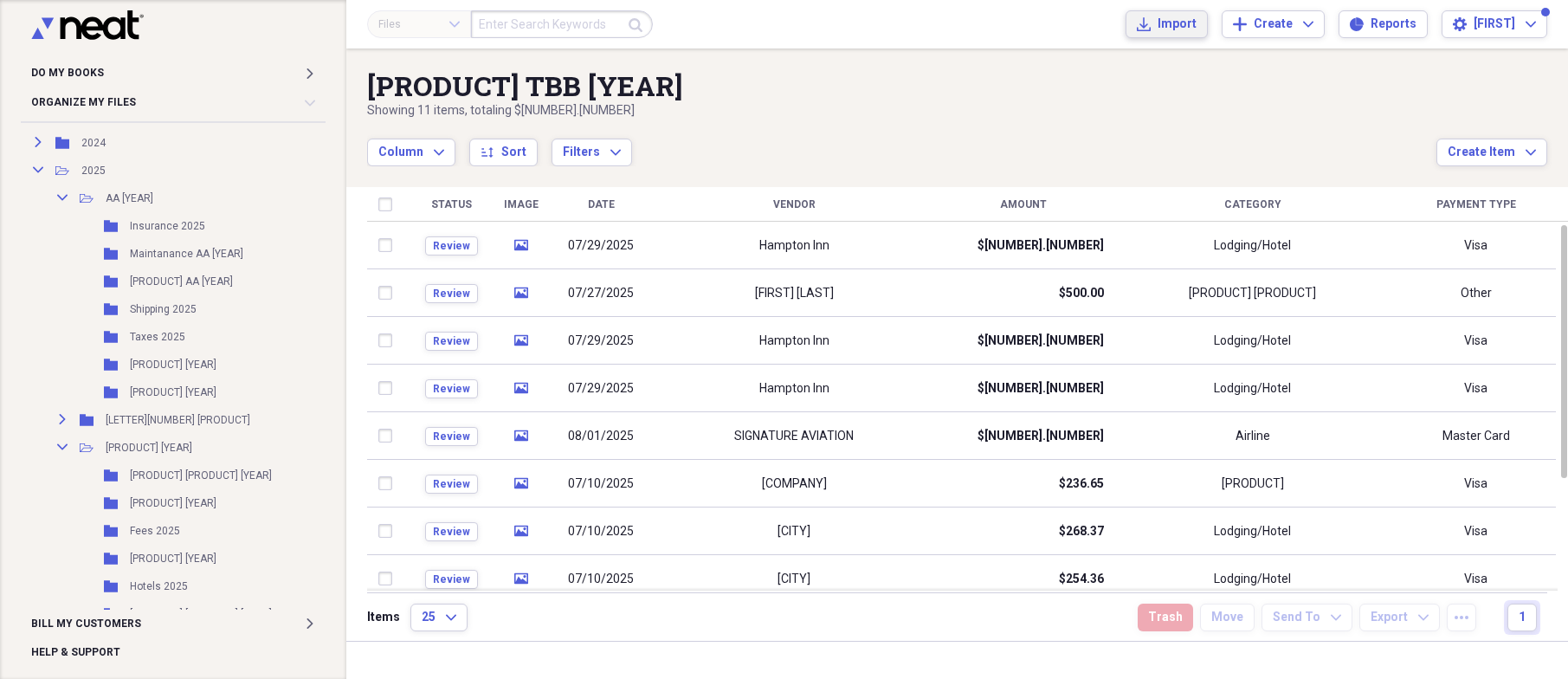 scroll, scrollTop: 332, scrollLeft: 0, axis: vertical 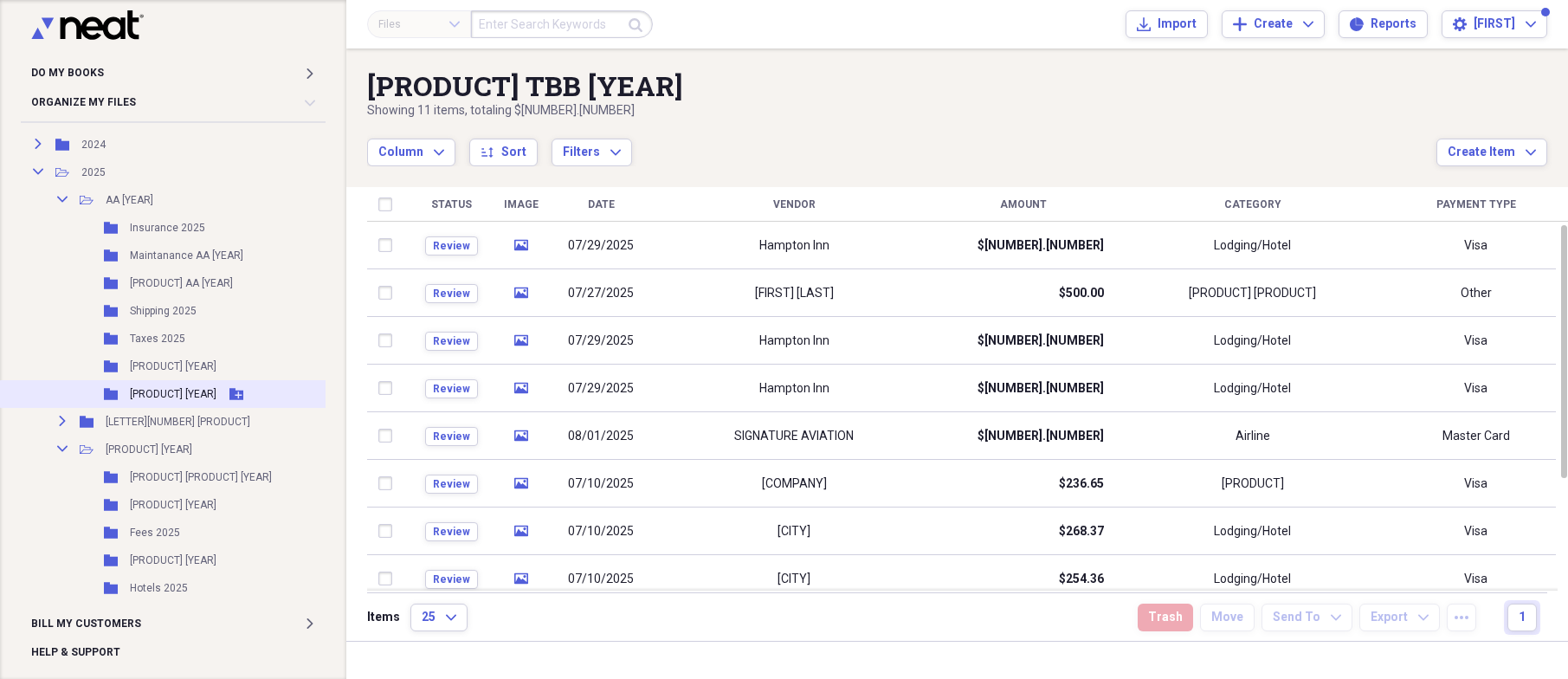 click on "[PRODUCT] [YEAR]" at bounding box center (173, 394) 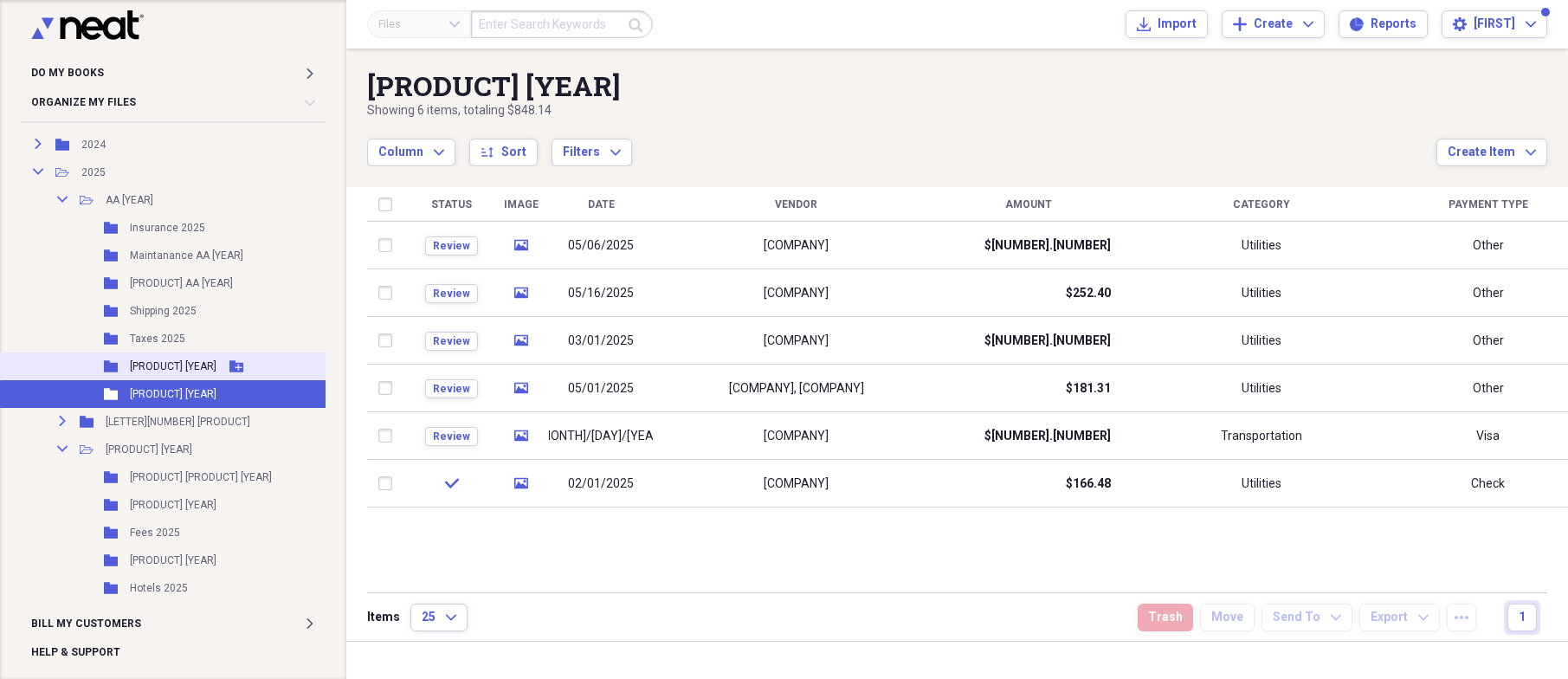 click on "[PRODUCT] [YEAR]" at bounding box center [173, 366] 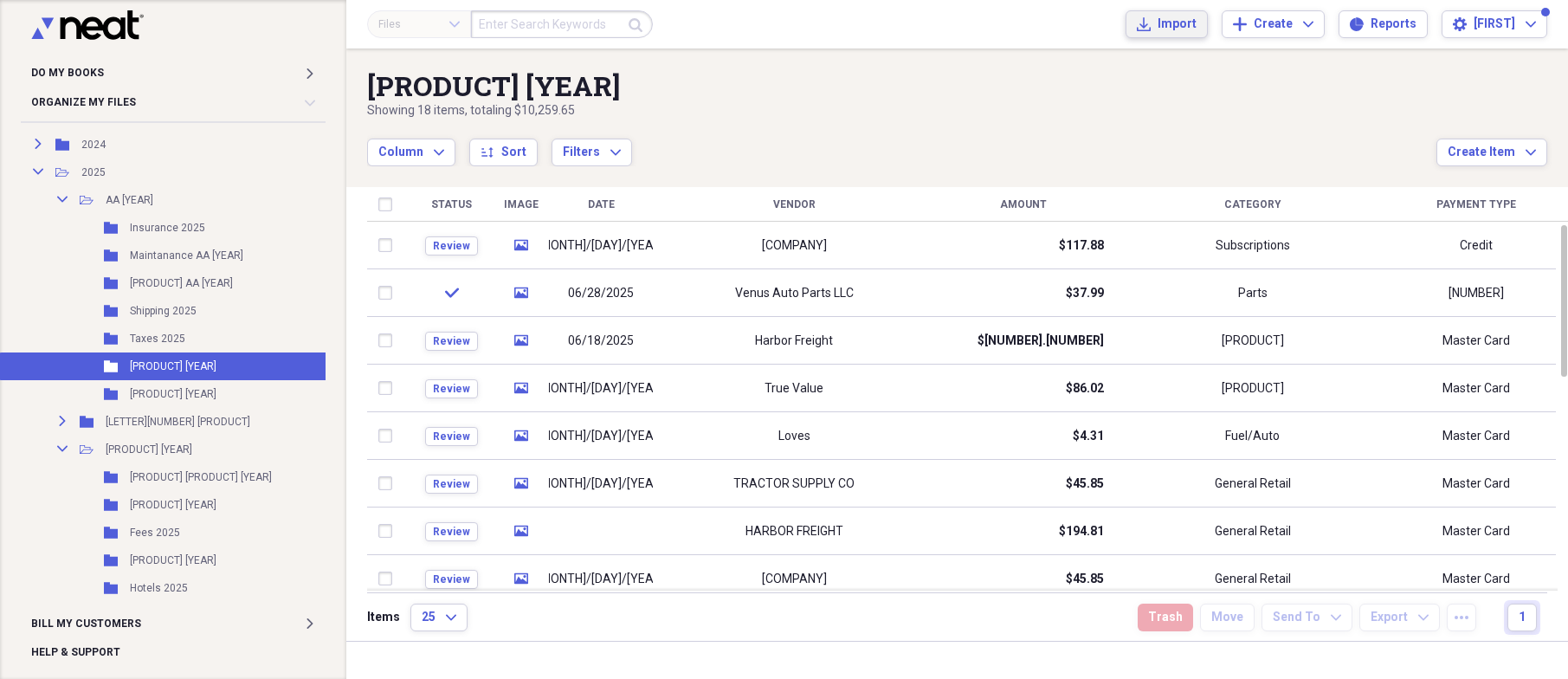 click on "Import" at bounding box center [1177, 24] 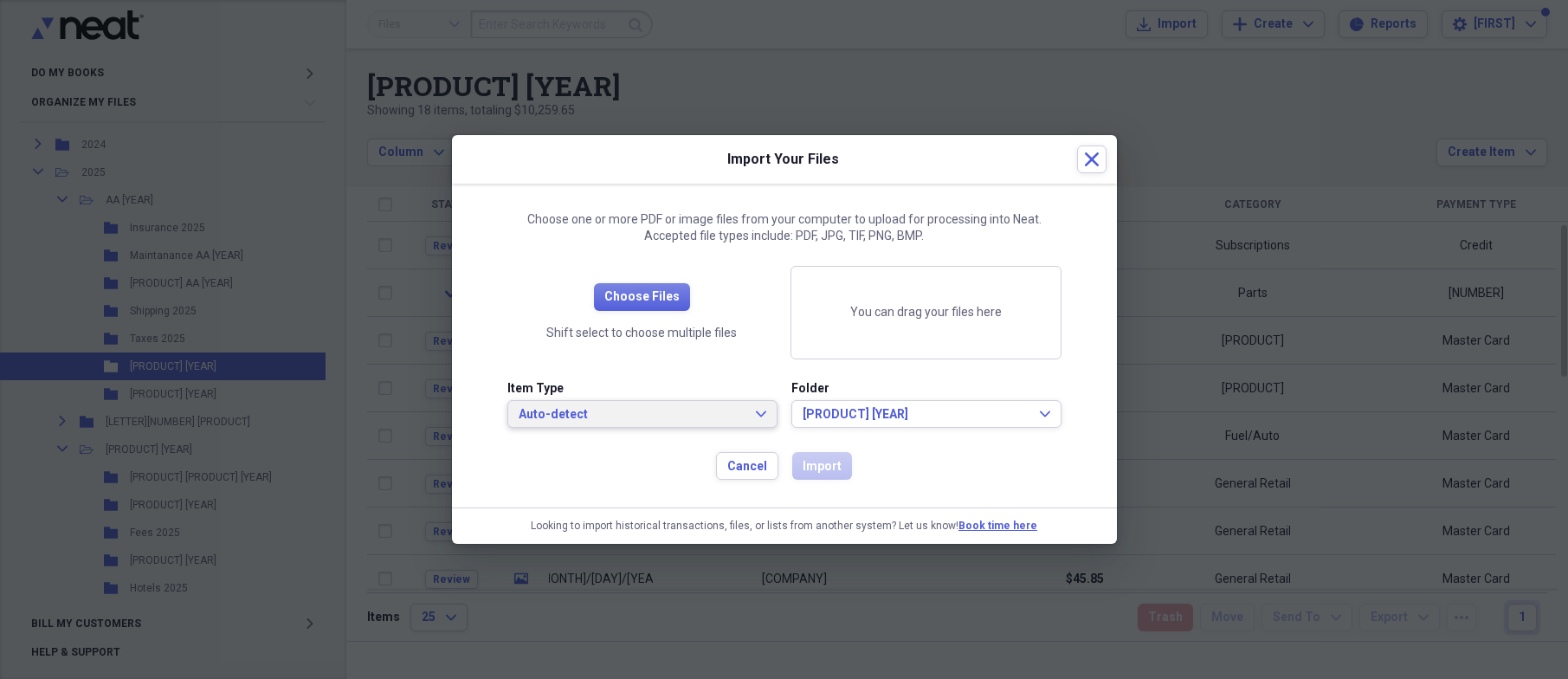 click on "Auto-detect" at bounding box center (632, 415) 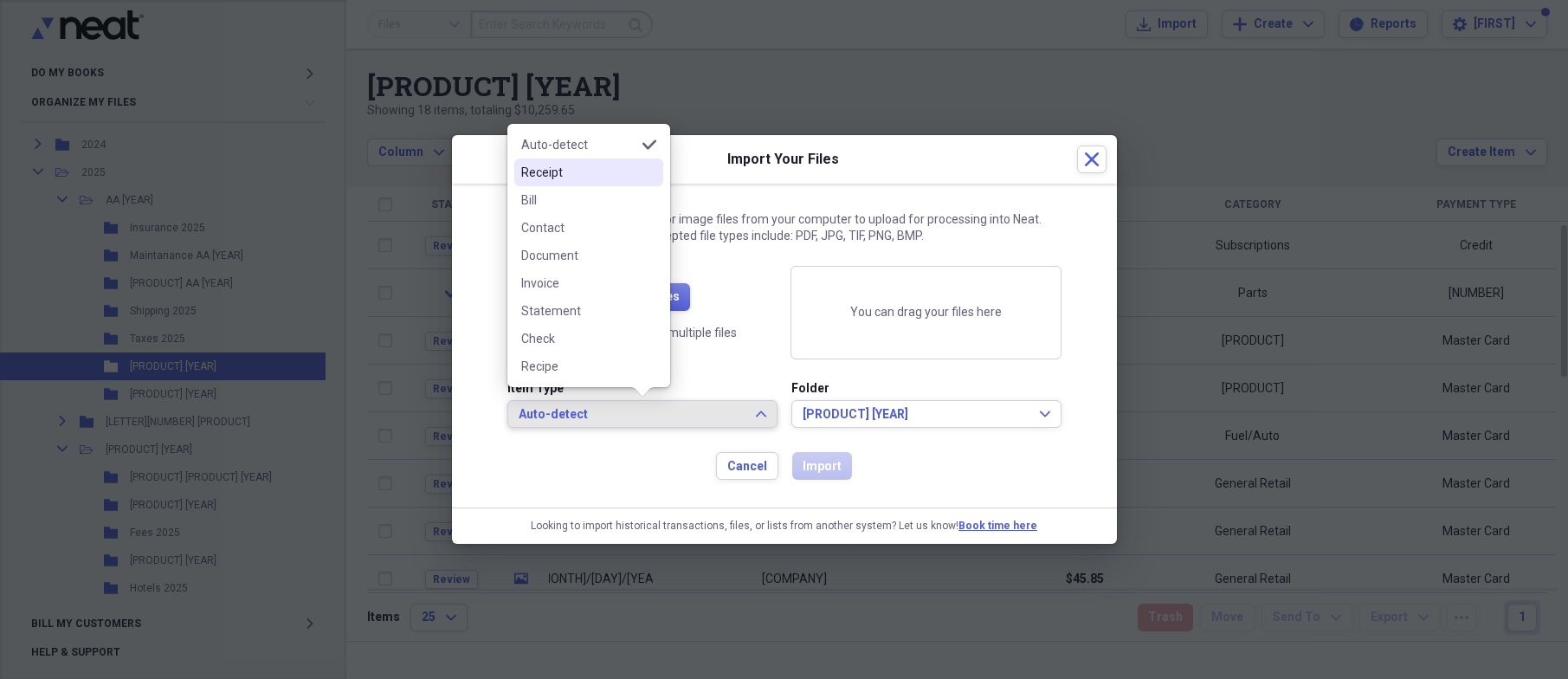 click on "Receipt" at bounding box center [578, 172] 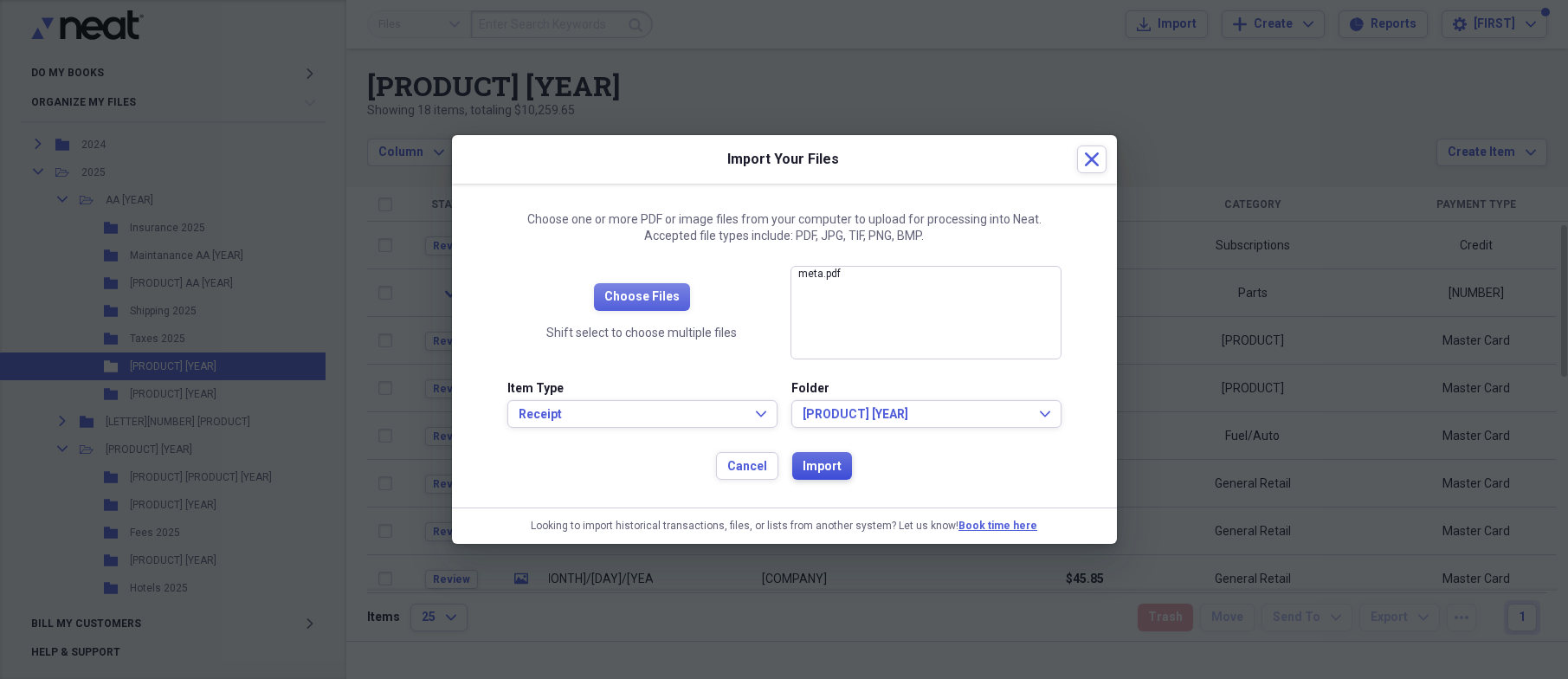 click on "Import" at bounding box center (822, 467) 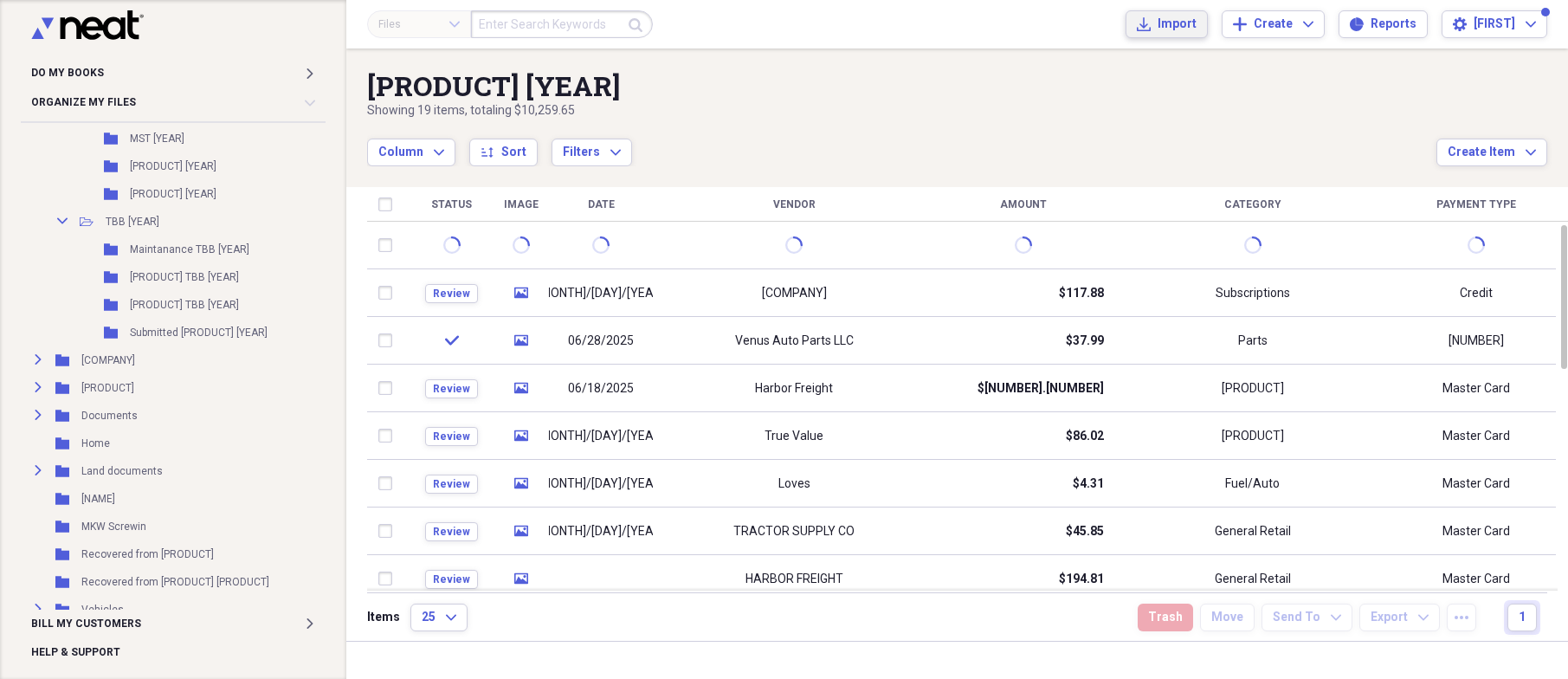scroll, scrollTop: 916, scrollLeft: 0, axis: vertical 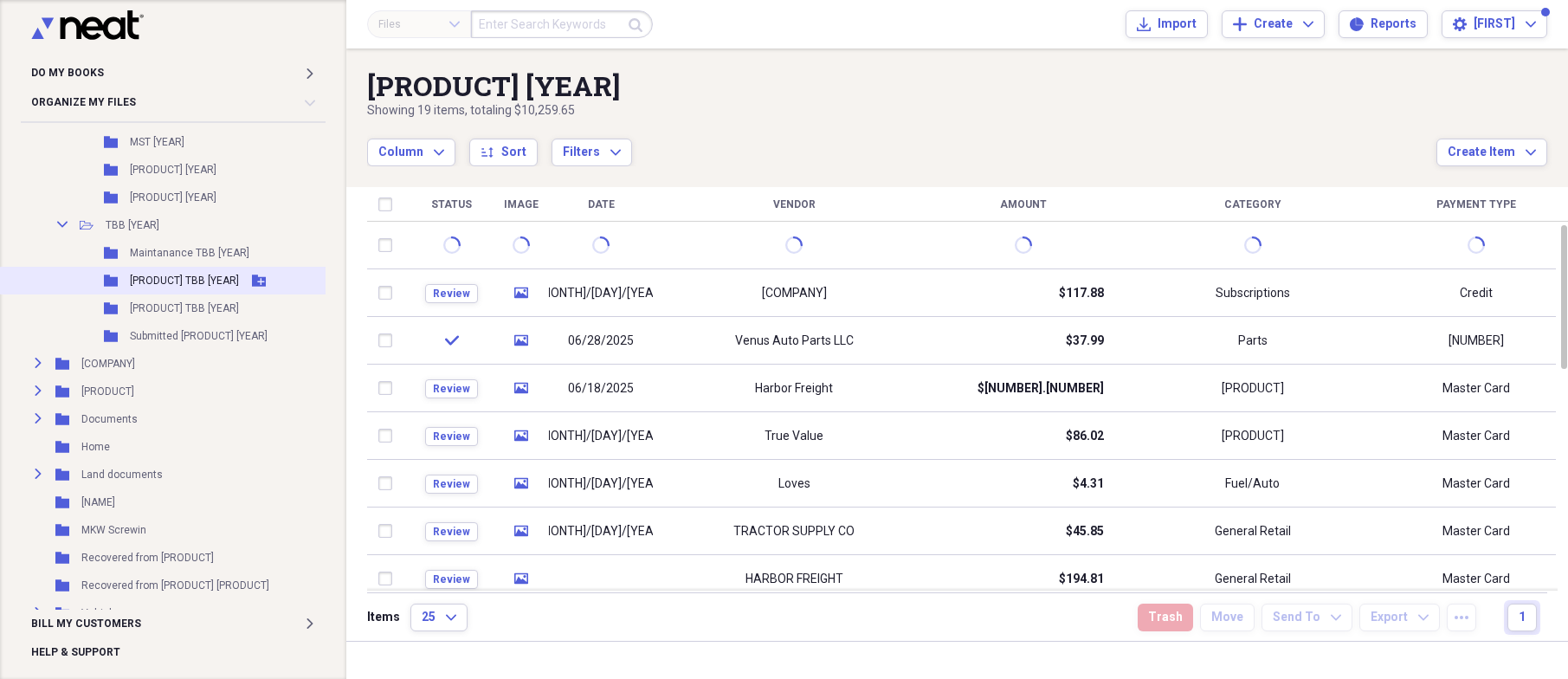 click on "[PRODUCT] TBB [YEAR]" at bounding box center [184, 281] 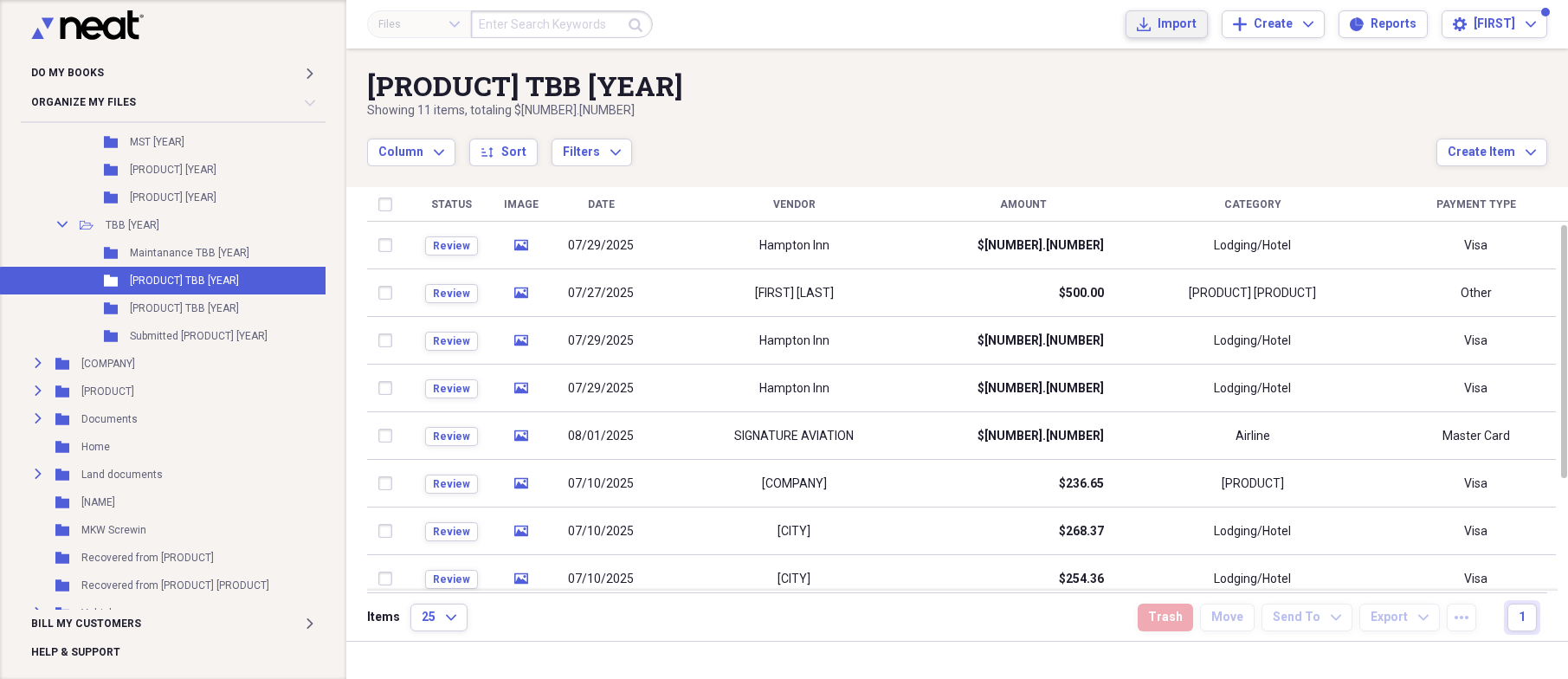 click on "Import" at bounding box center (1177, 24) 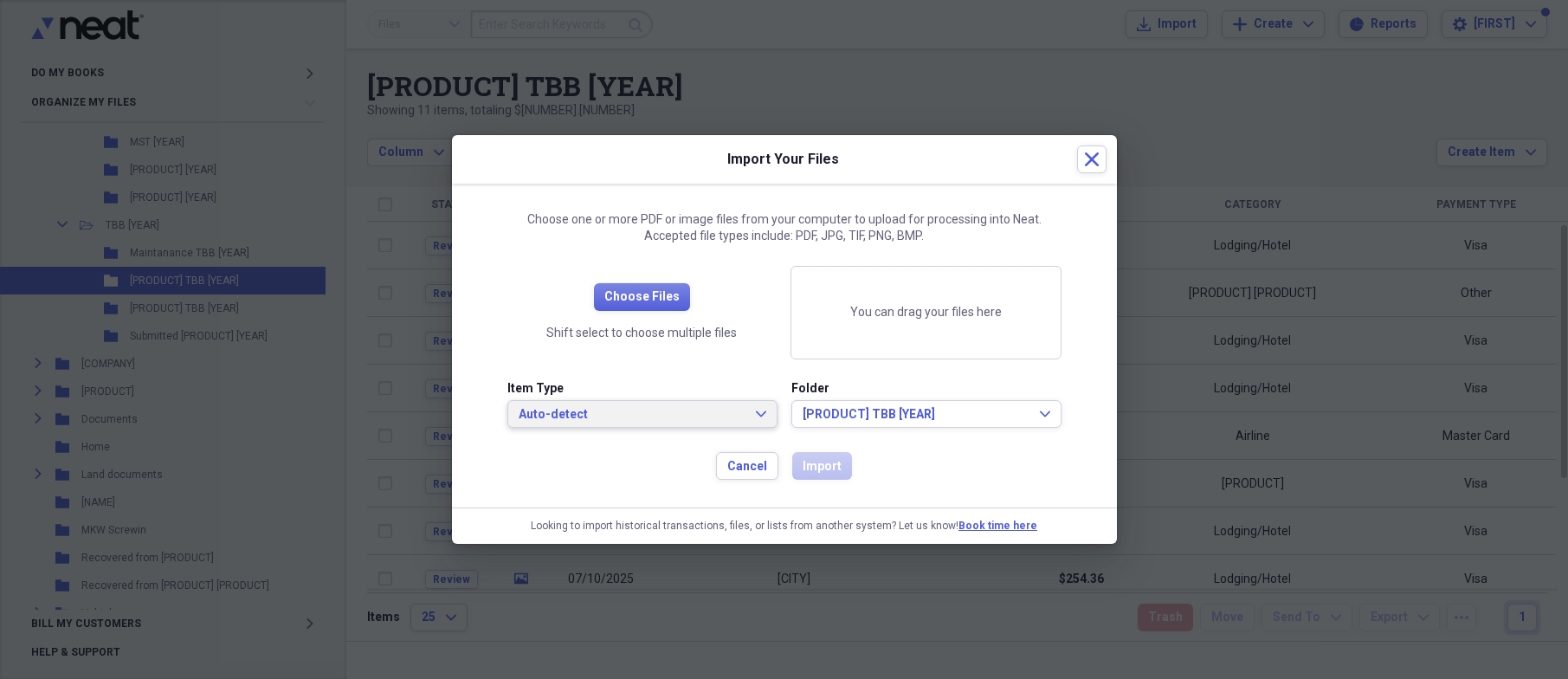 click on "Auto-detect Expand" at bounding box center (642, 414) 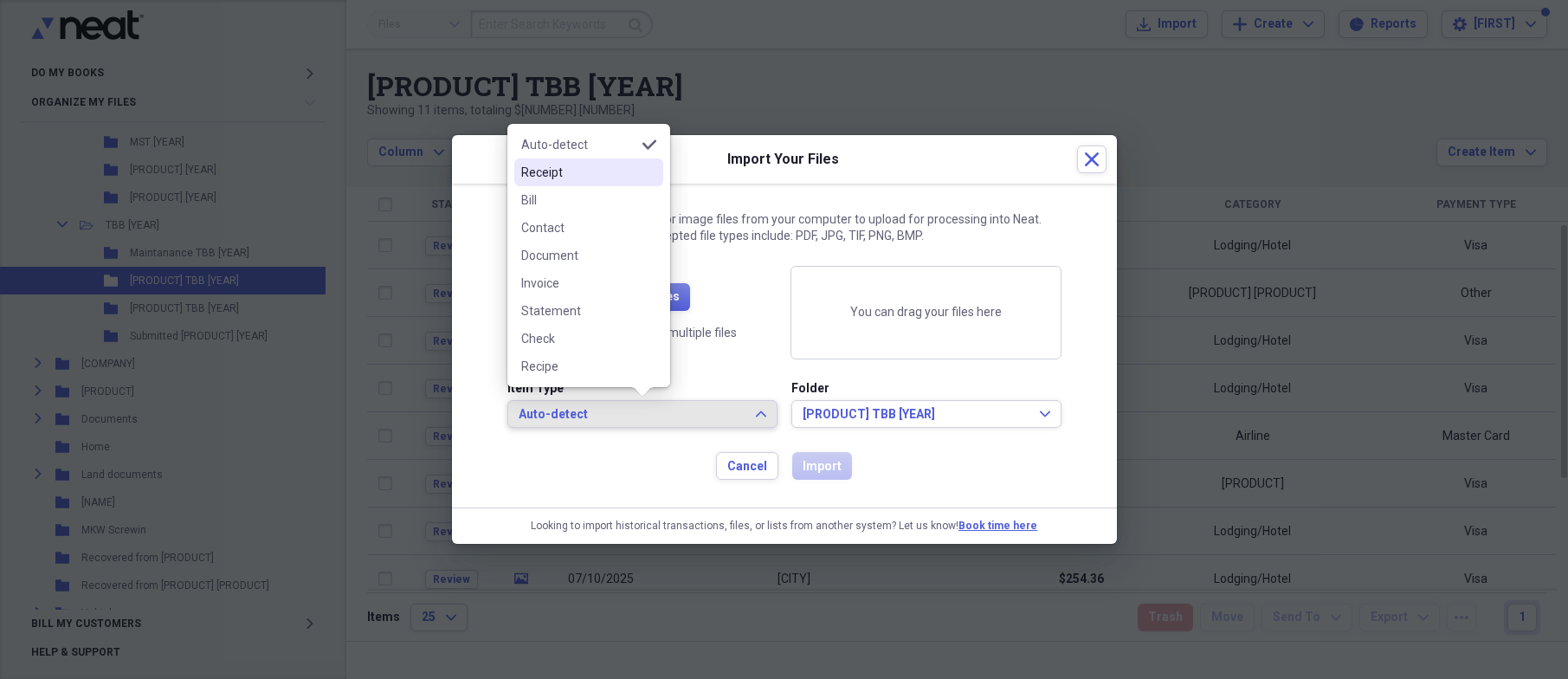 click on "Receipt" at bounding box center [578, 172] 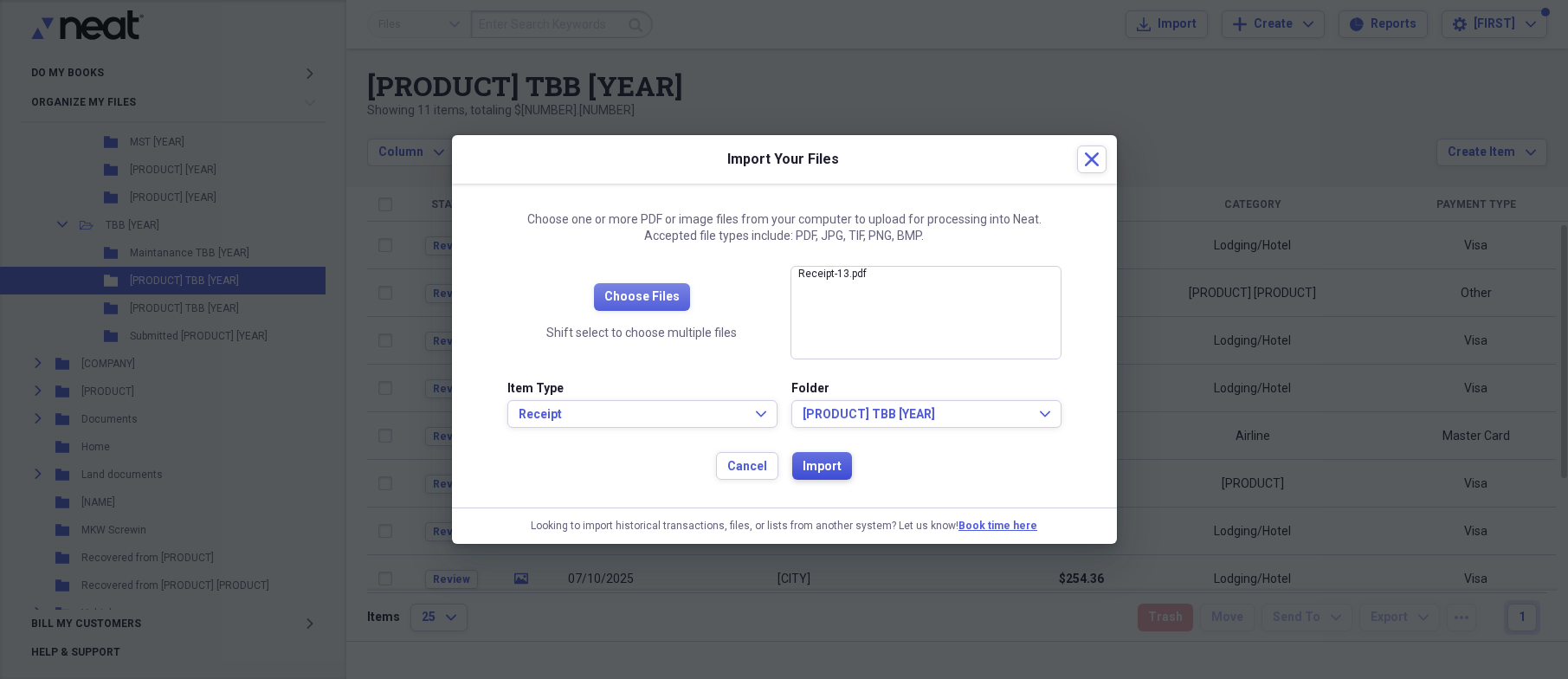 click on "Import" at bounding box center (822, 467) 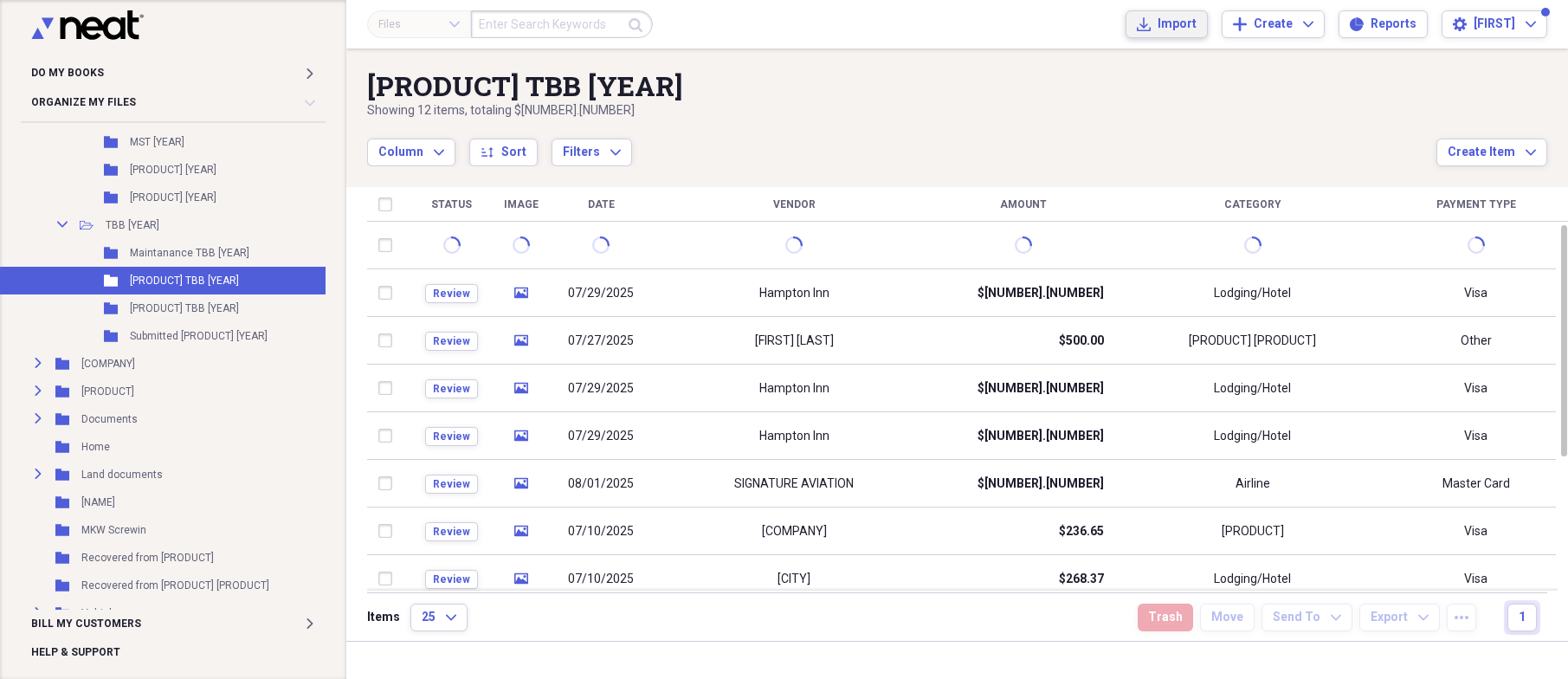 click on "Import" at bounding box center (1177, 24) 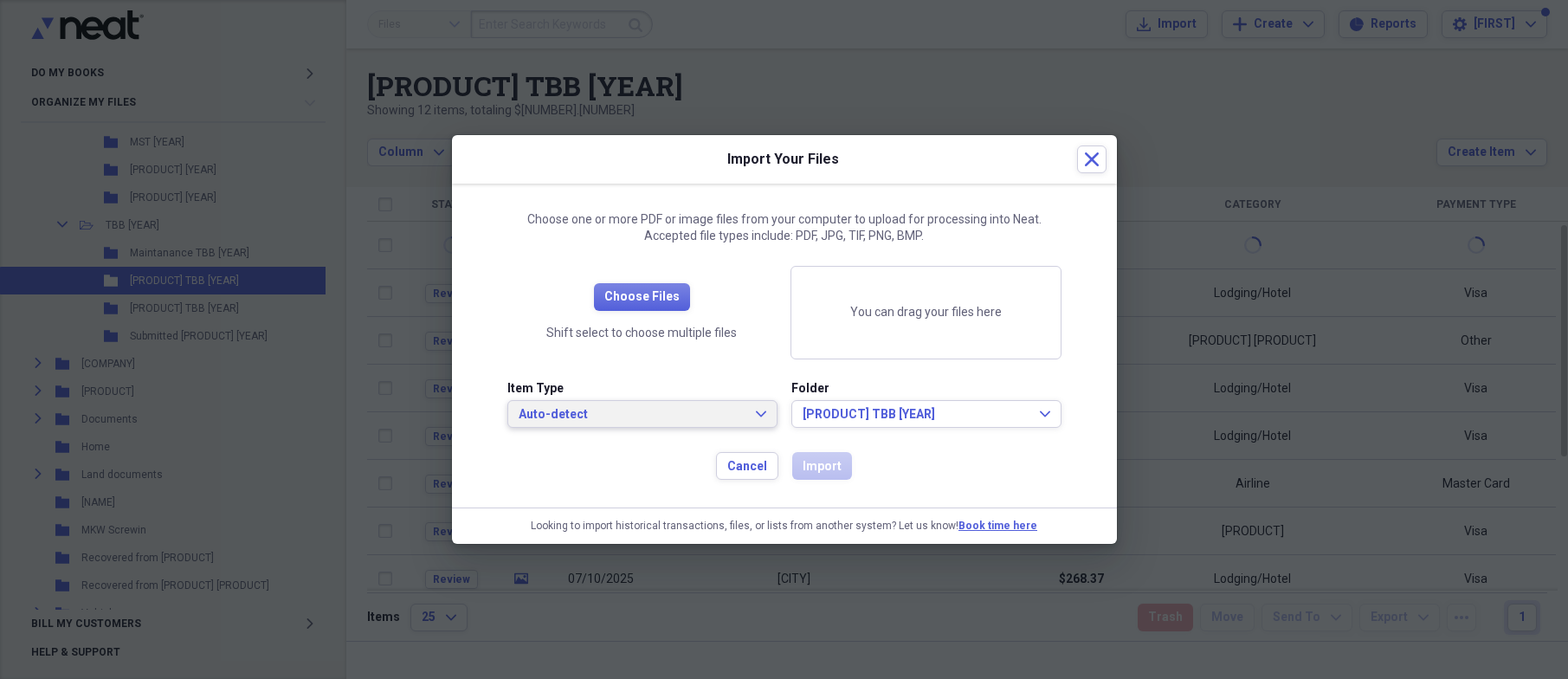 click on "Auto-detect" at bounding box center [632, 415] 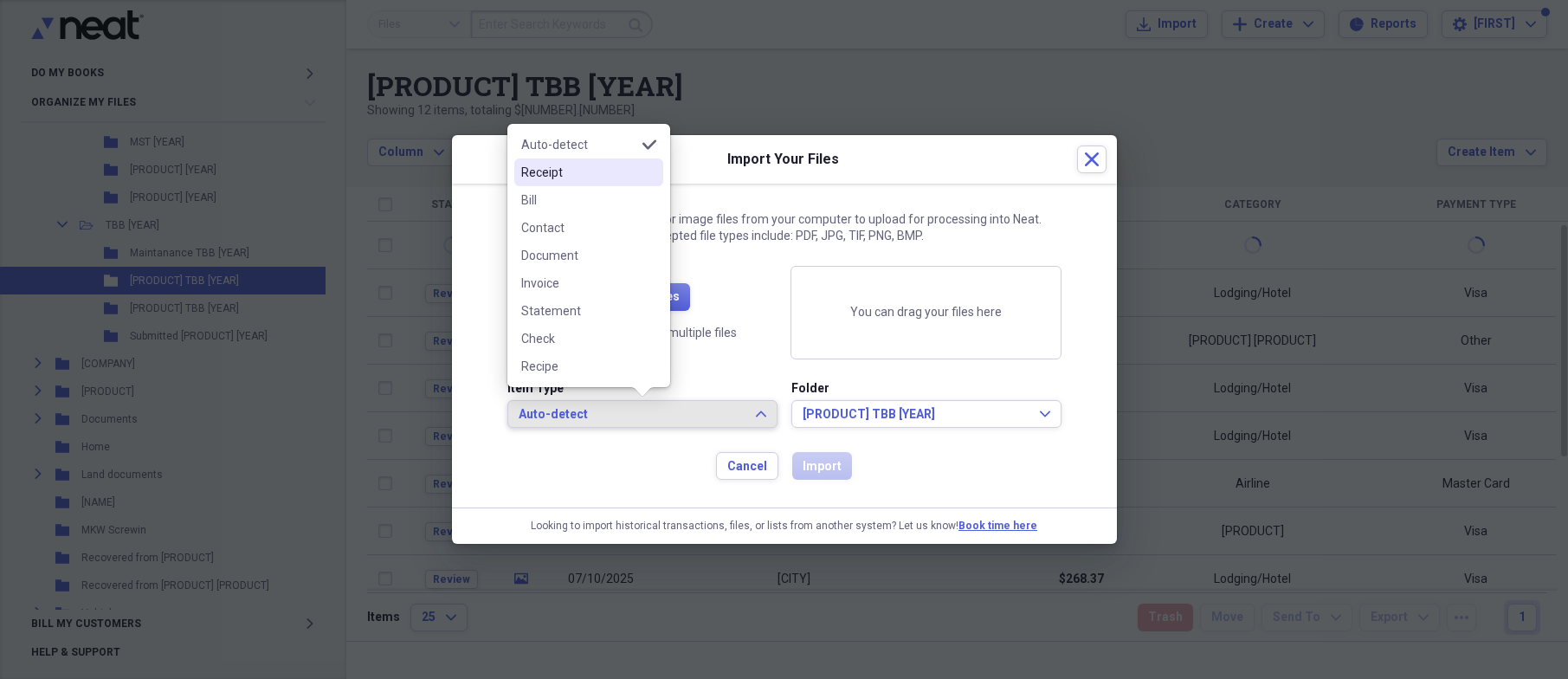 click on "Receipt" at bounding box center [578, 172] 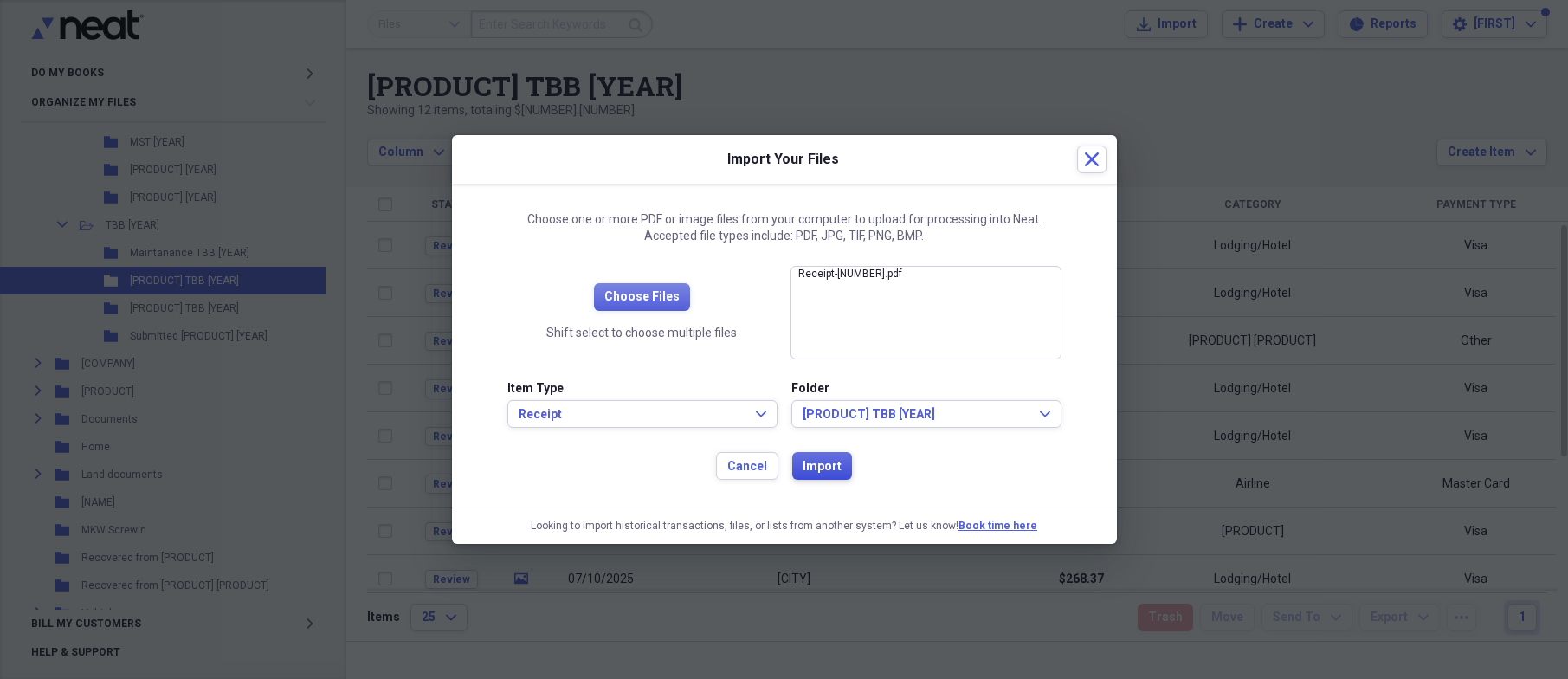 click on "Import" at bounding box center [822, 467] 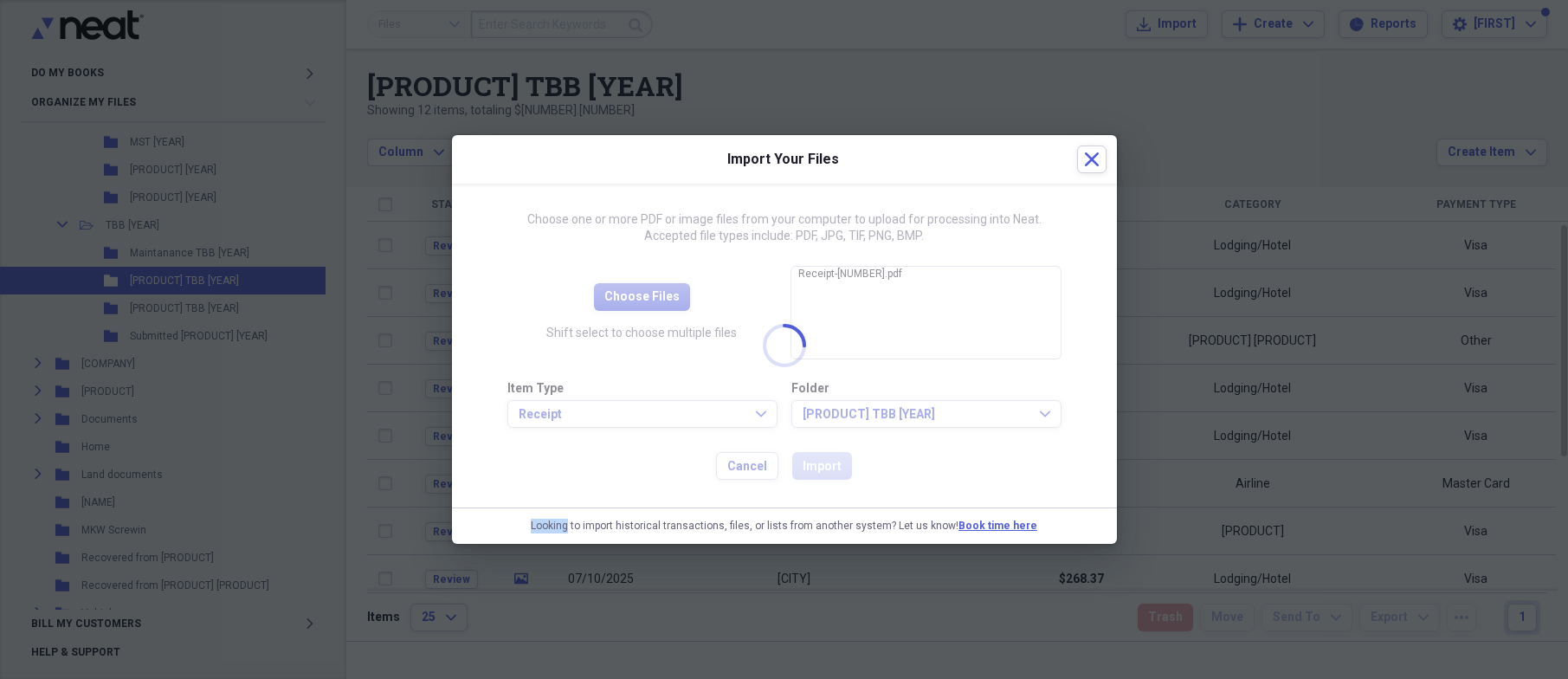 click at bounding box center (784, 346) 